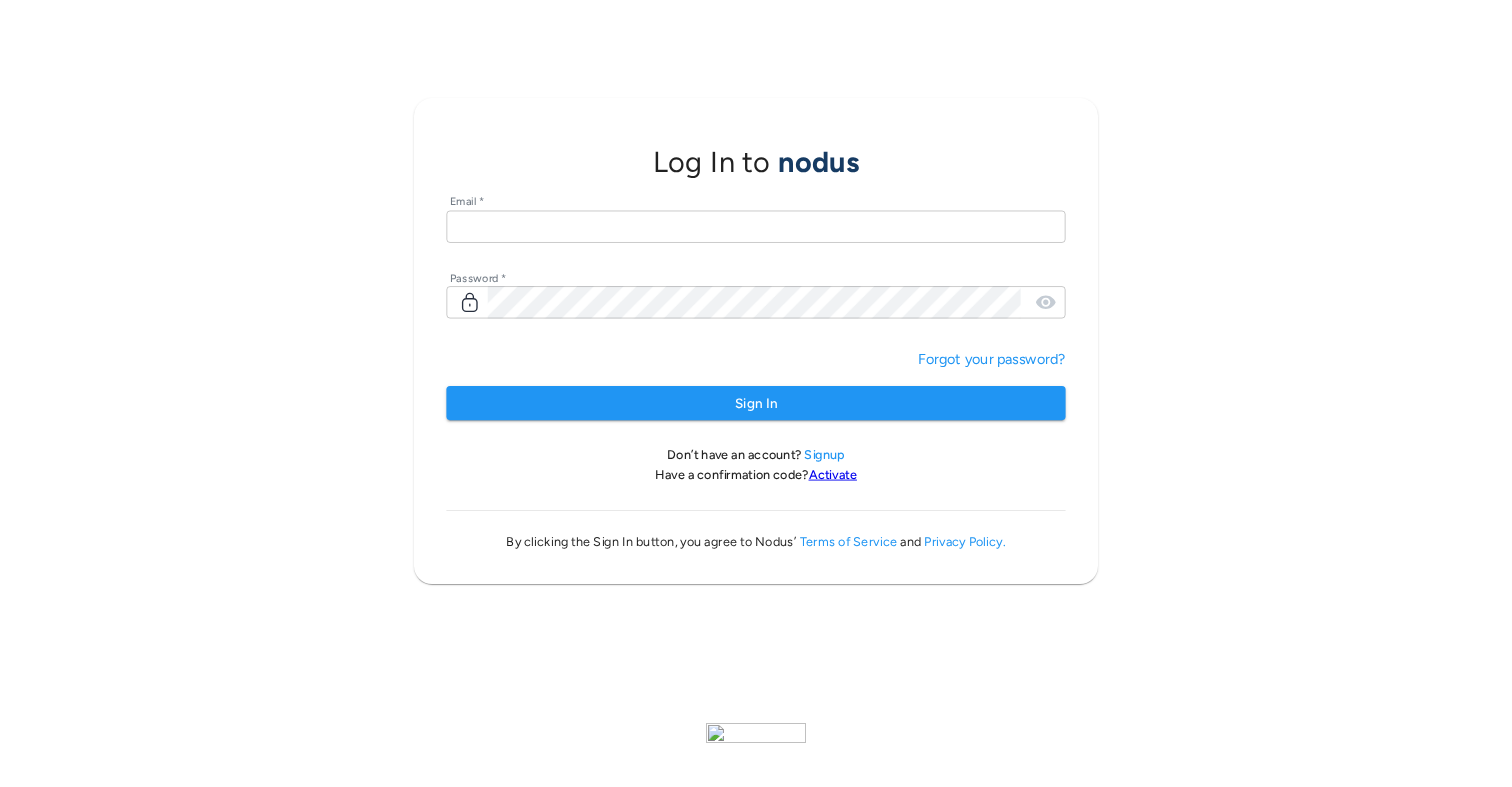 scroll, scrollTop: 0, scrollLeft: 0, axis: both 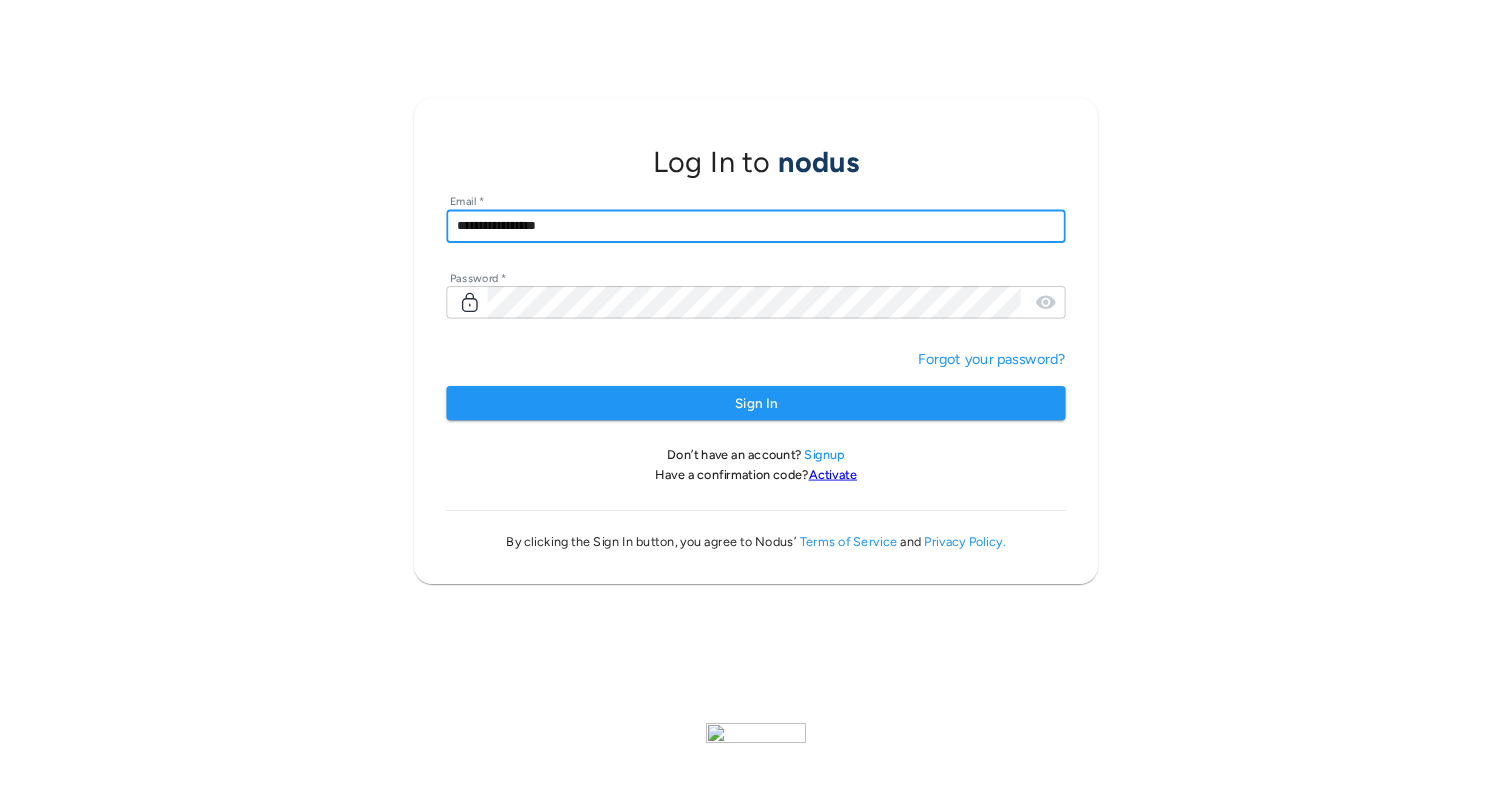 type on "**********" 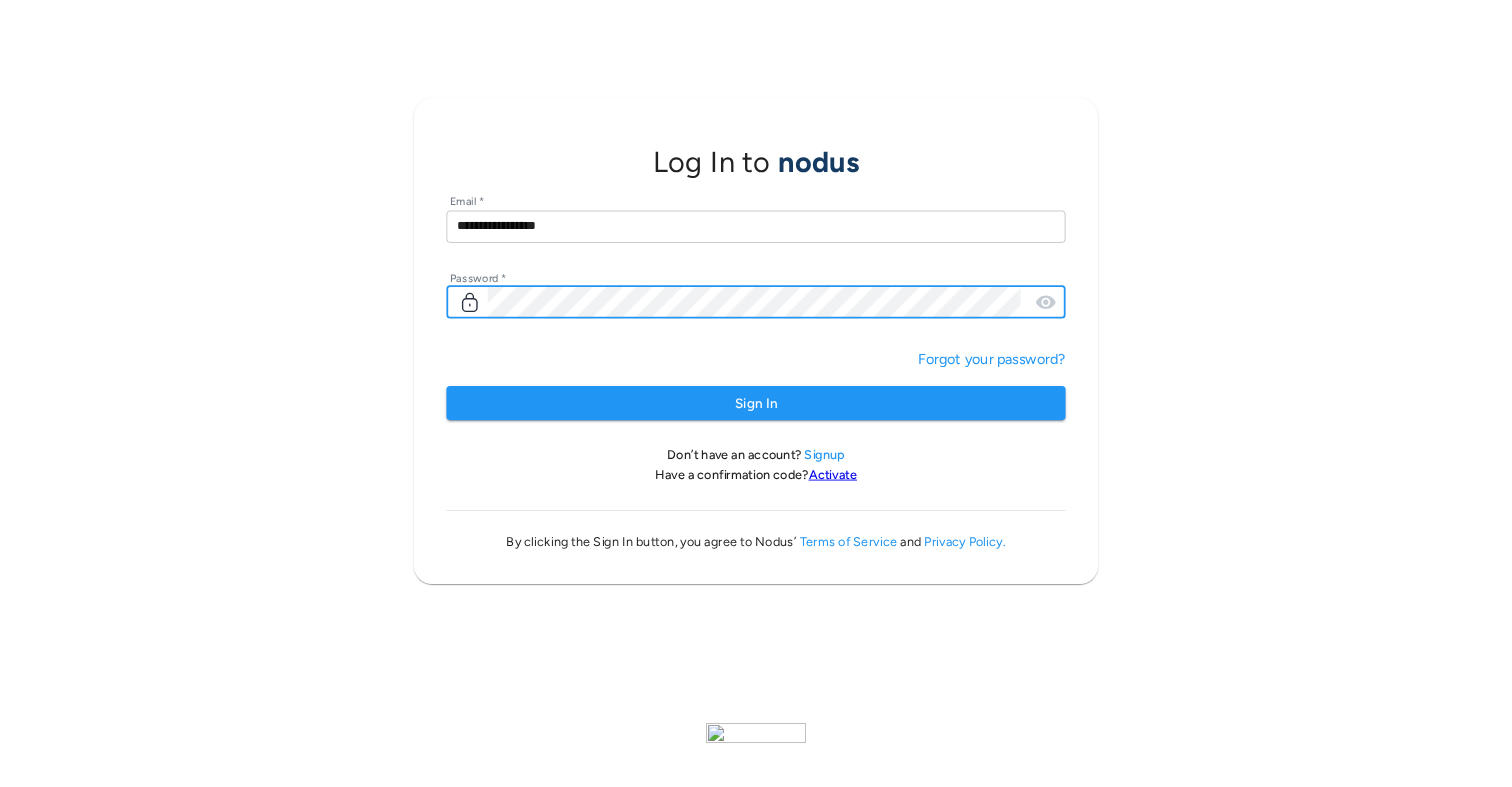 click on "Sign In" at bounding box center (755, 403) 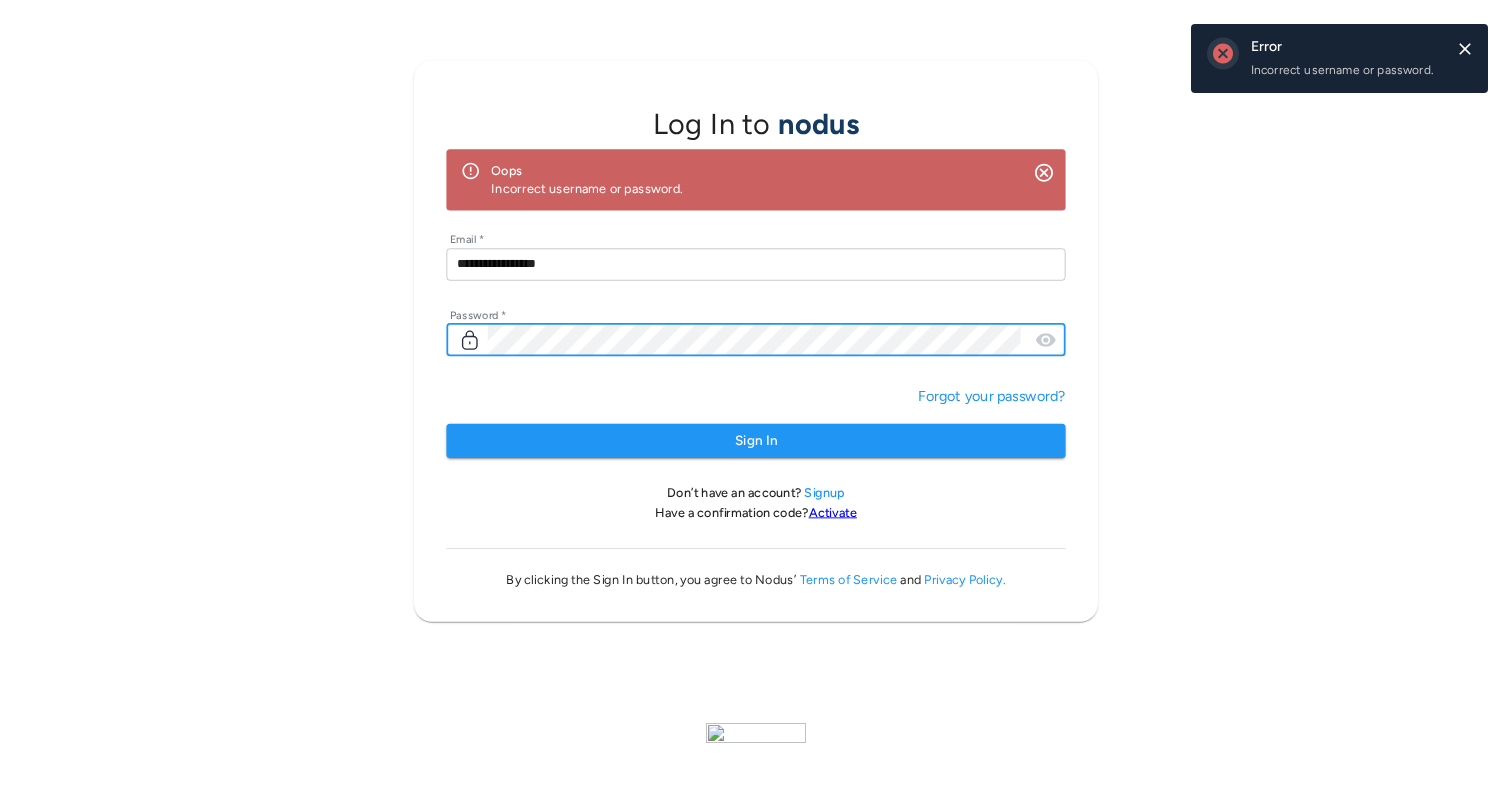 click on "Sign In" at bounding box center (755, 441) 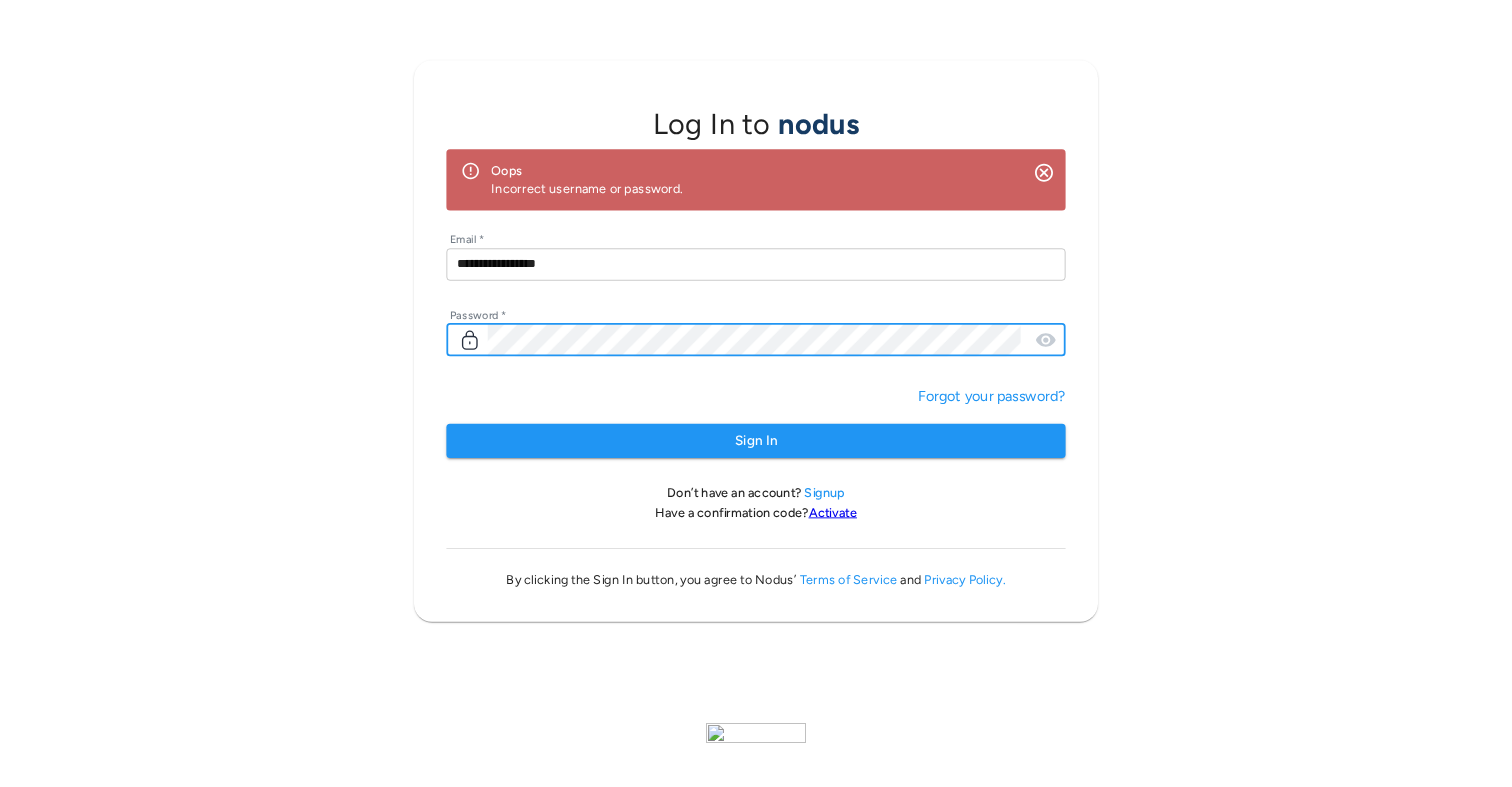 click on "Sign In" at bounding box center [755, 441] 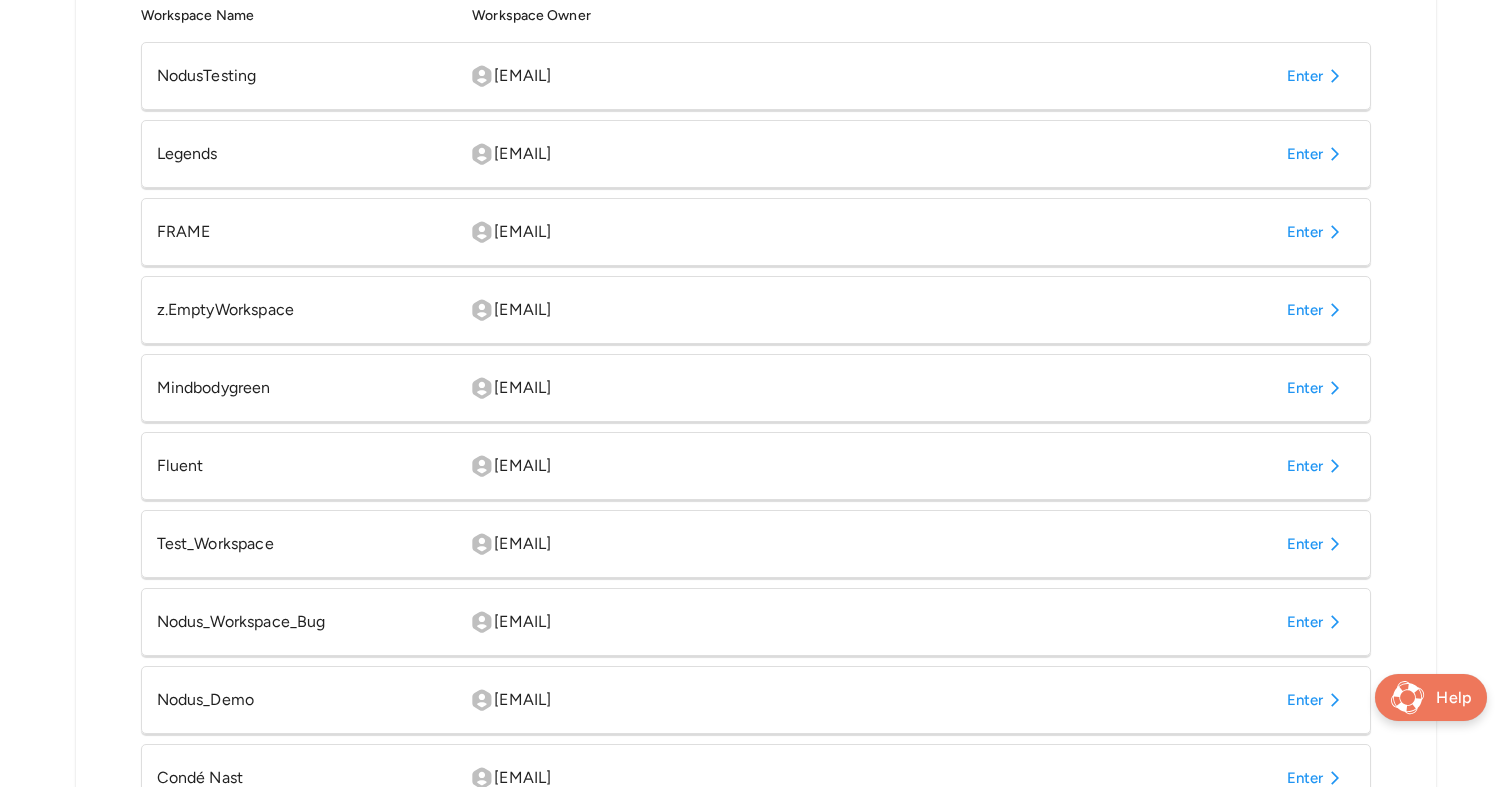 scroll, scrollTop: 0, scrollLeft: 0, axis: both 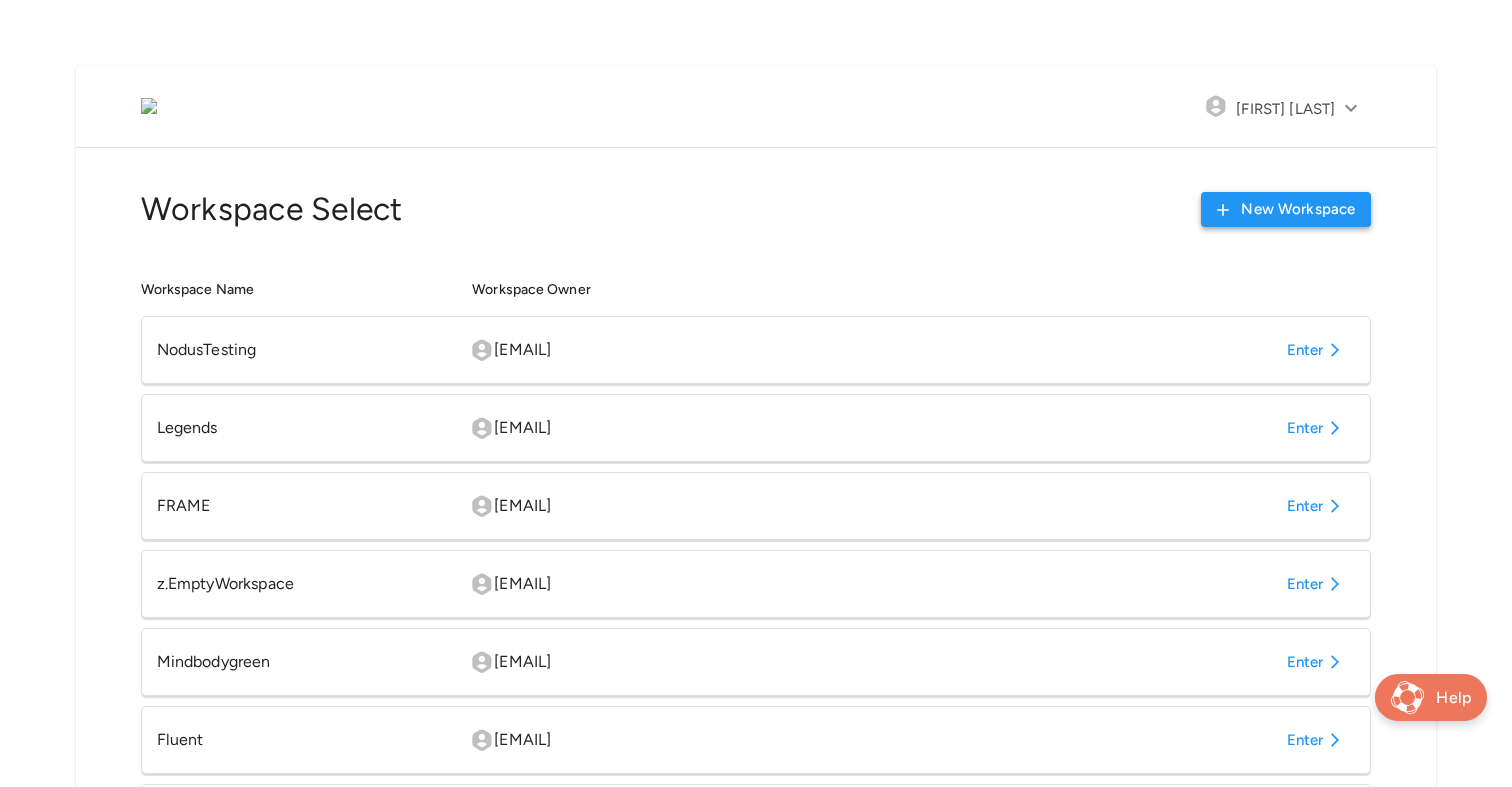 click on "New Workspace" at bounding box center (1286, 209) 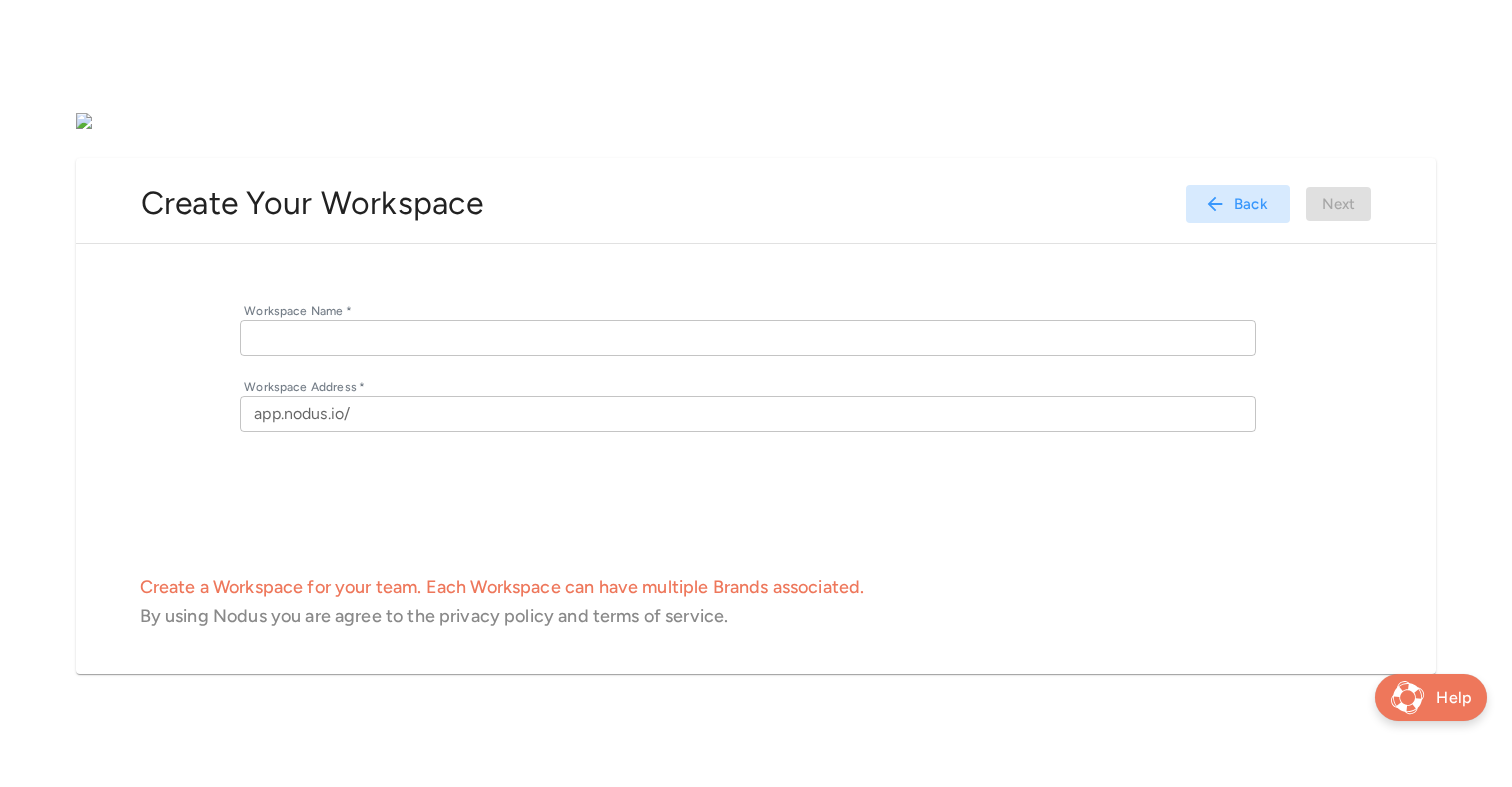 click at bounding box center (747, 338) 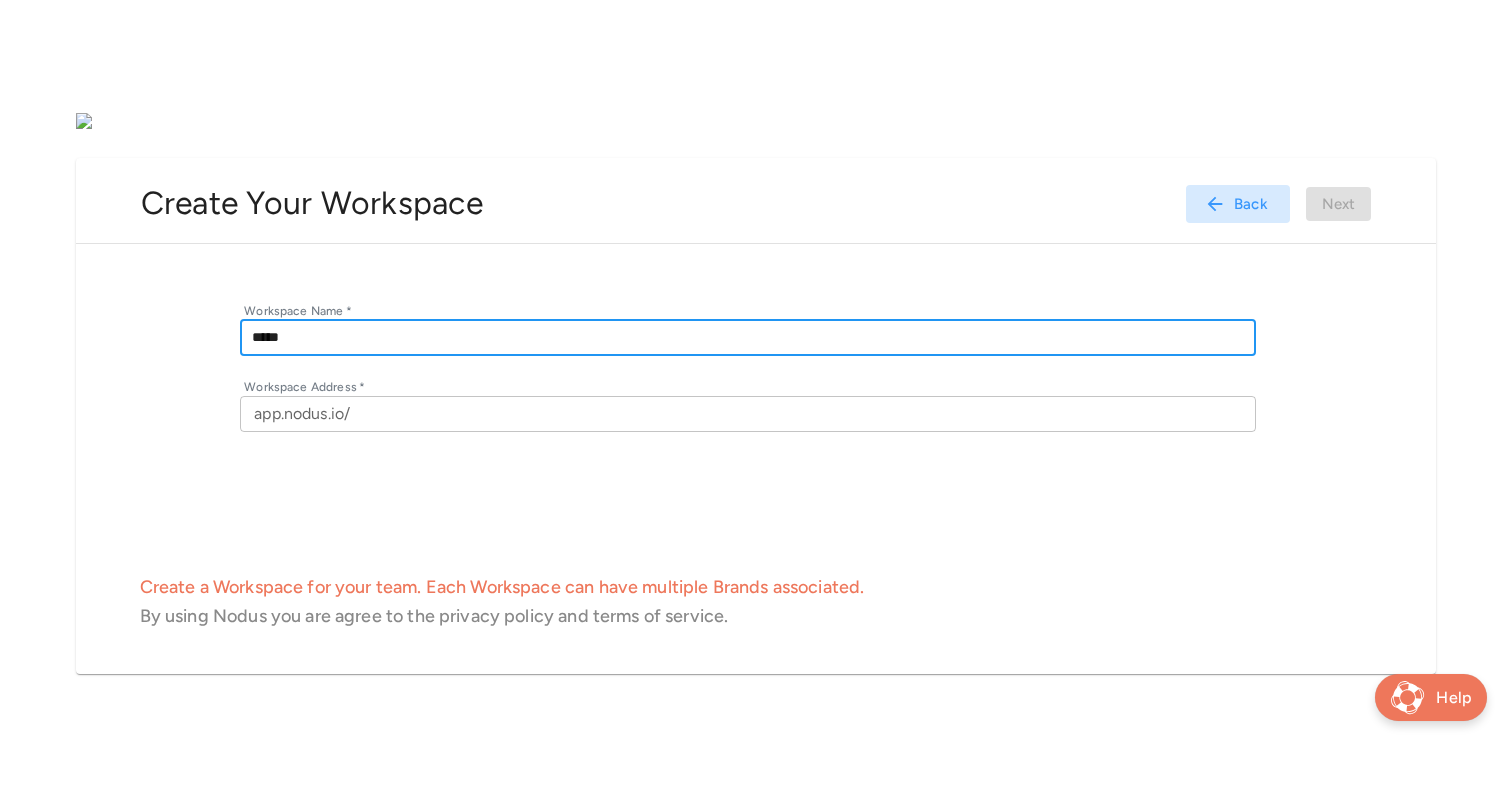type on "*****" 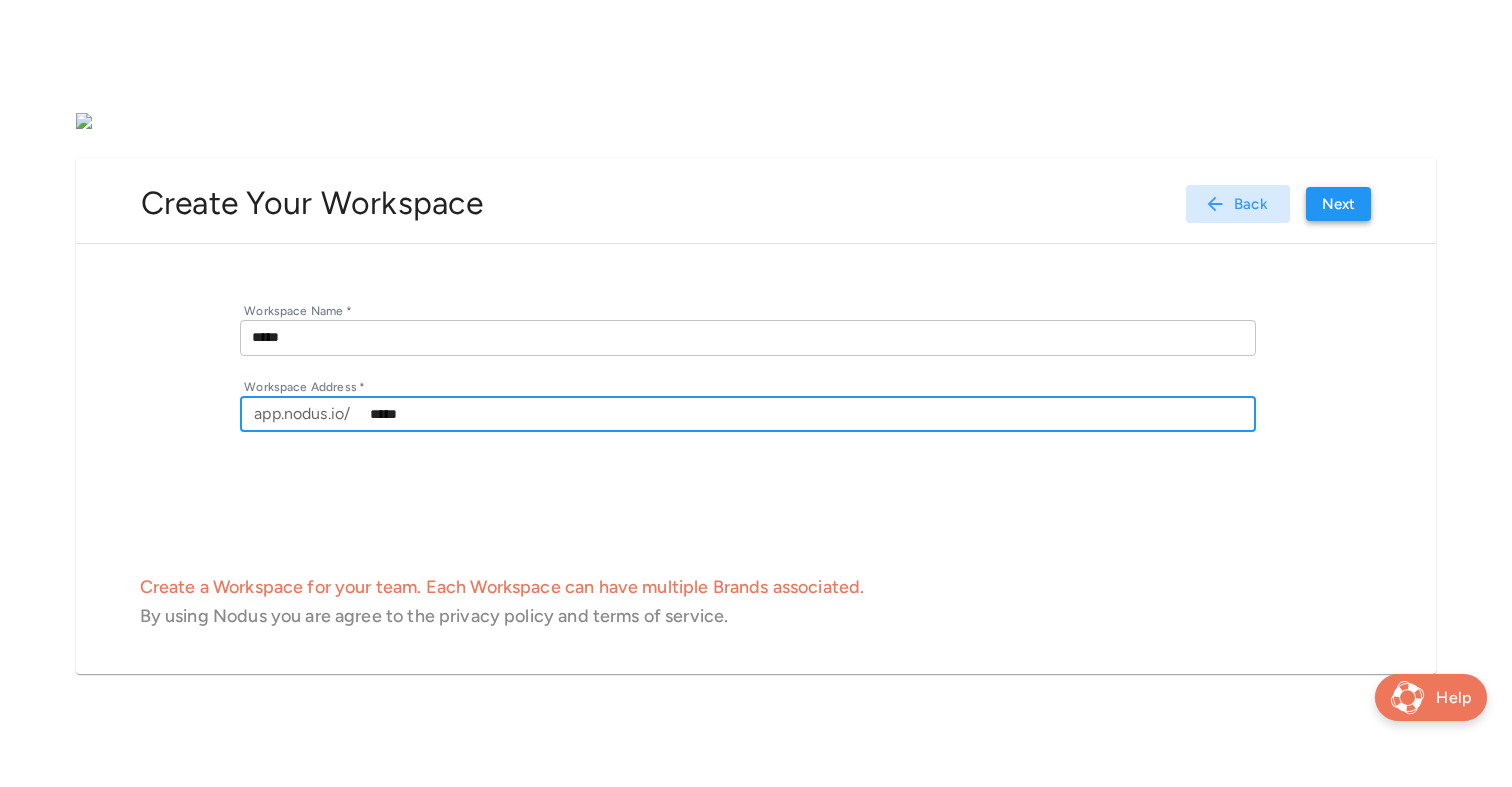 type on "*****" 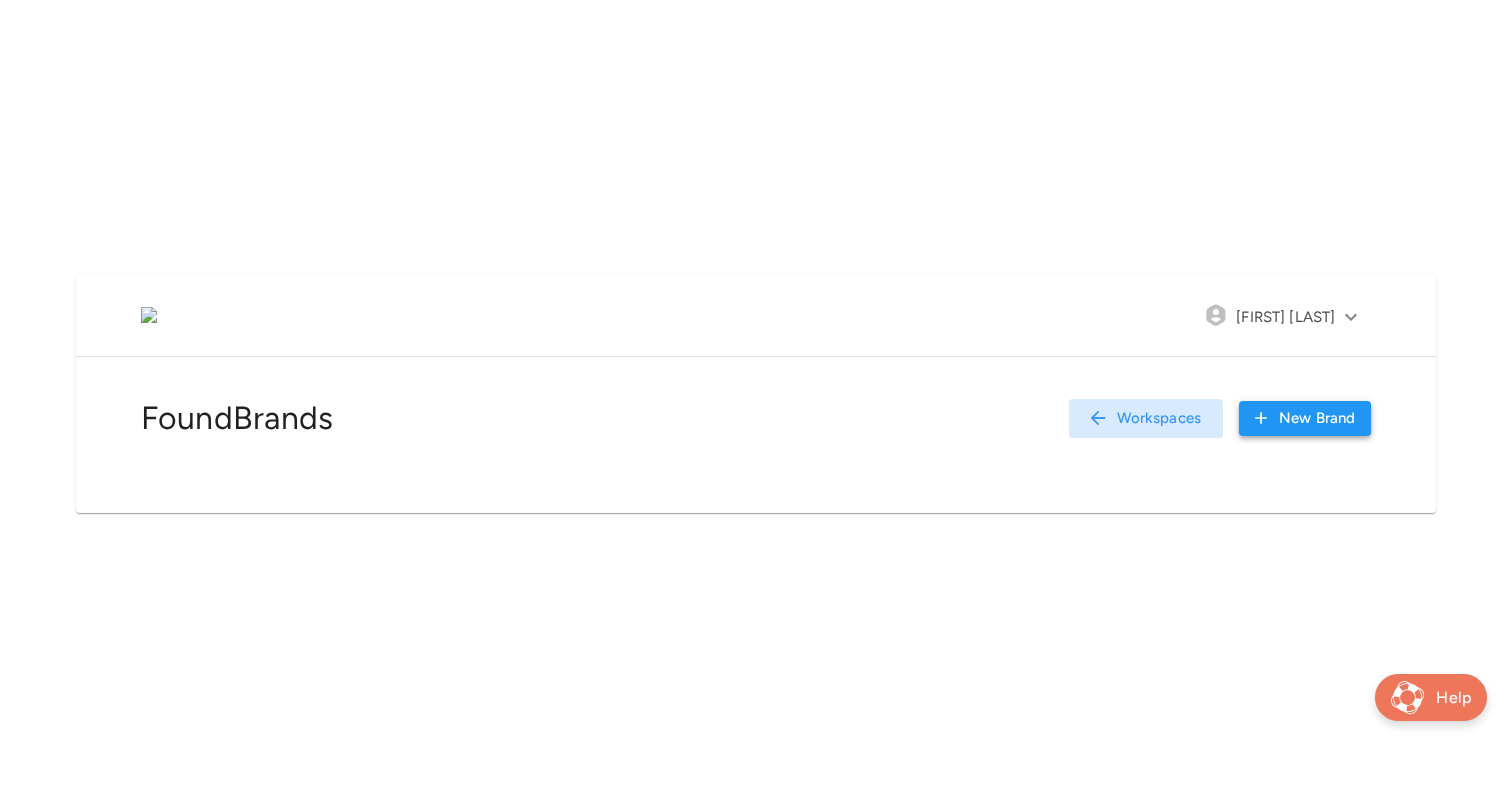 click on "New Brand" at bounding box center (1305, 418) 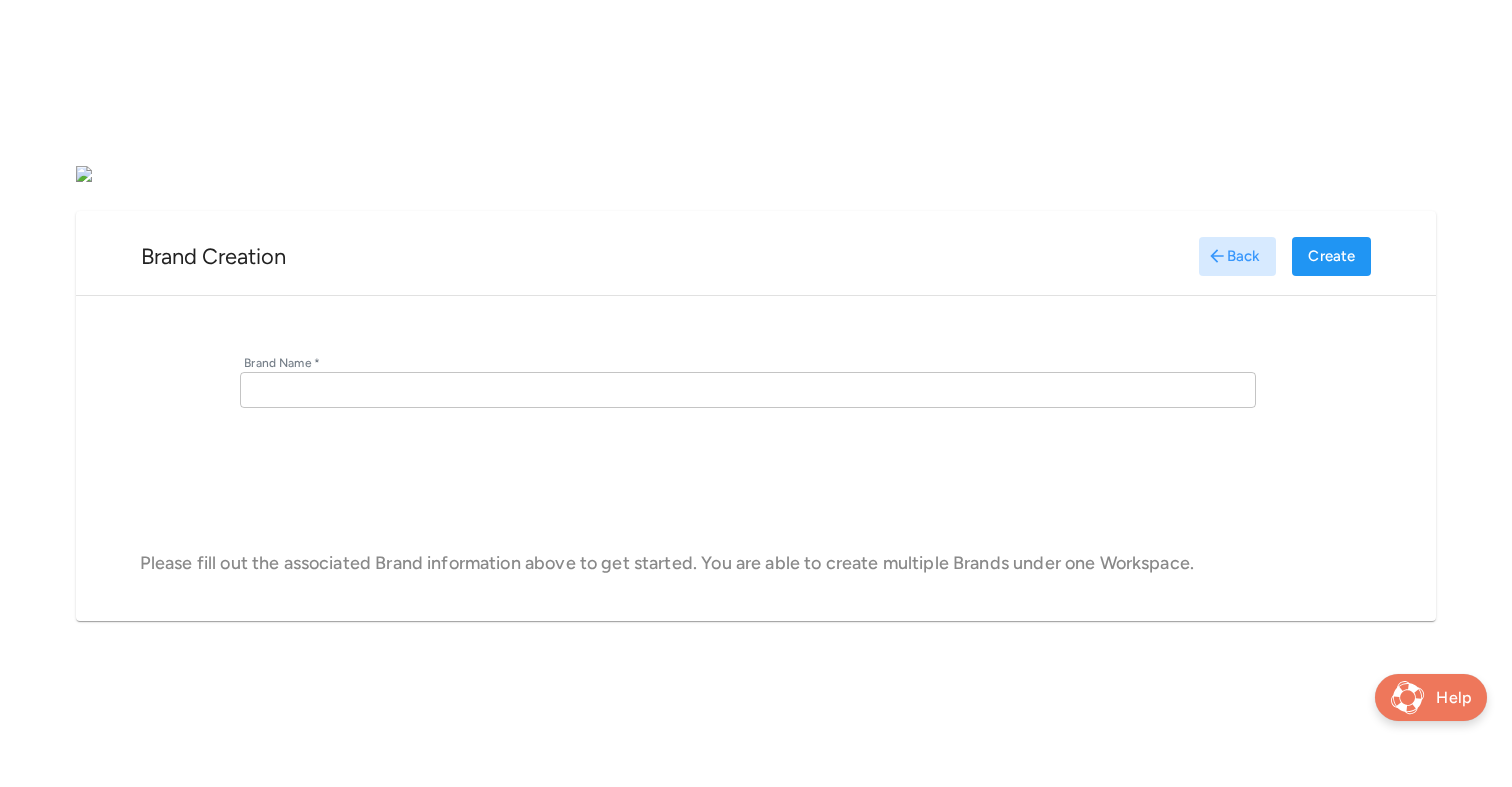 click at bounding box center [747, 390] 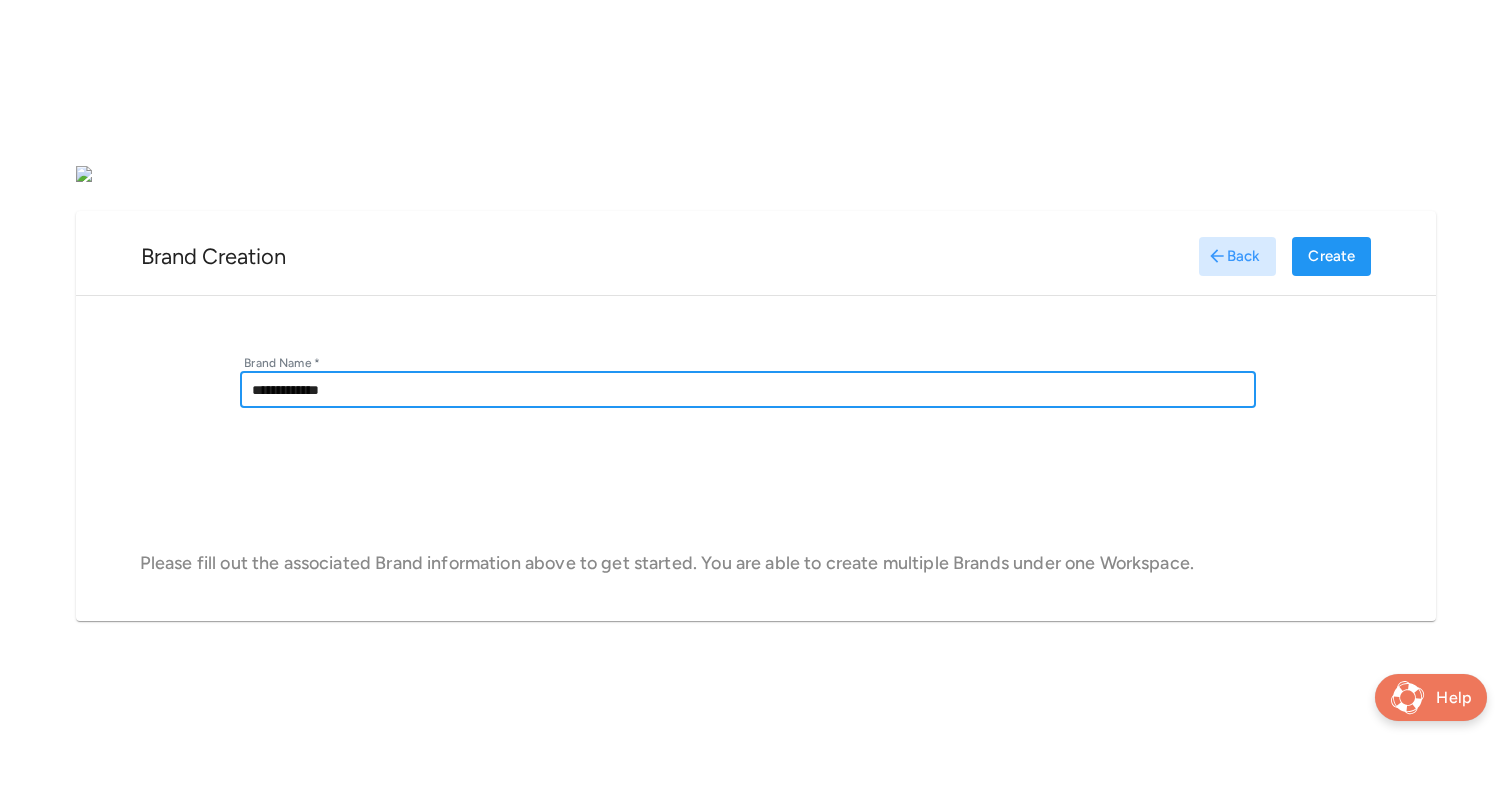 click on "**********" at bounding box center (747, 390) 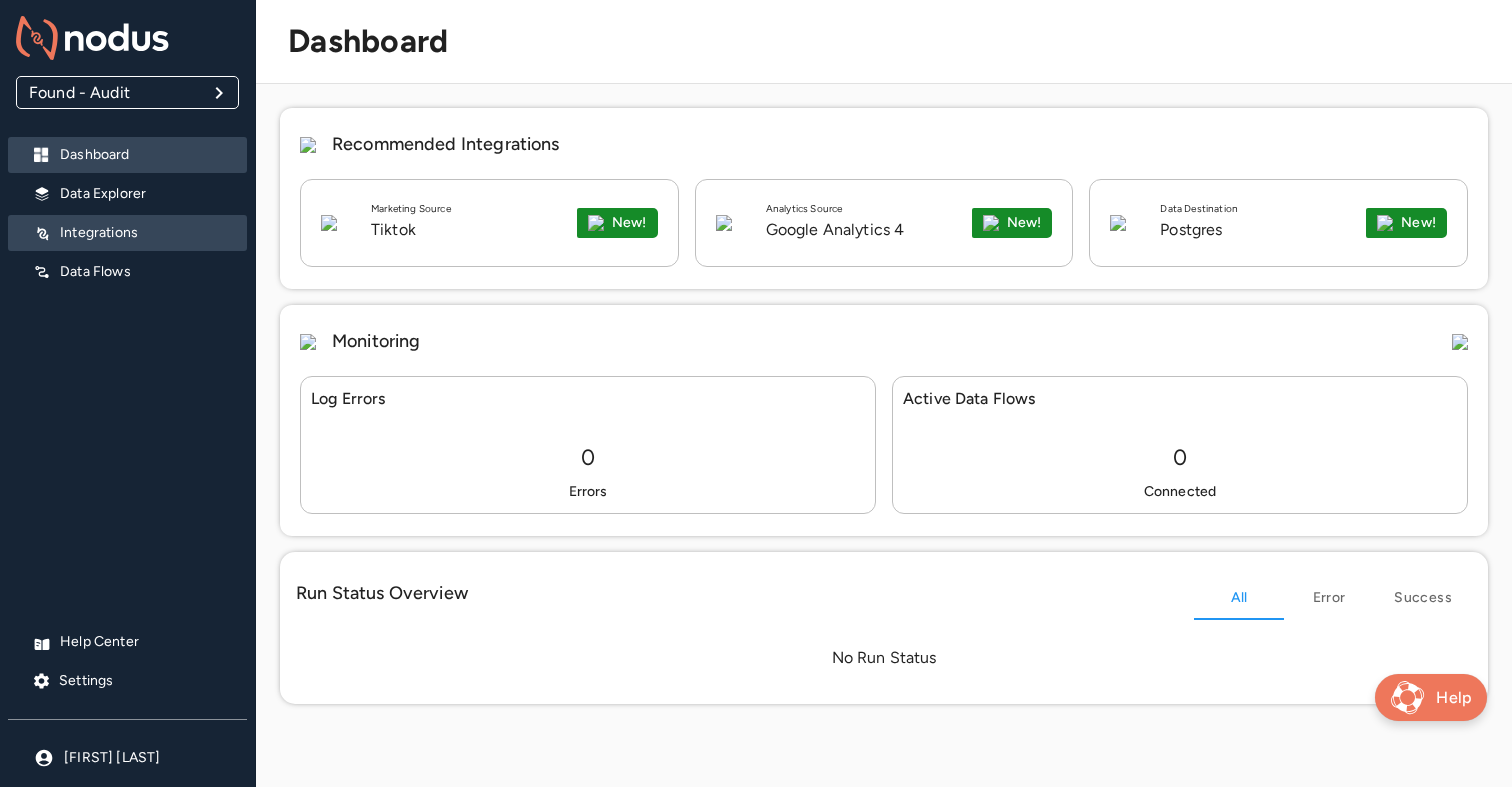 click on "Integrations" at bounding box center [145, 194] 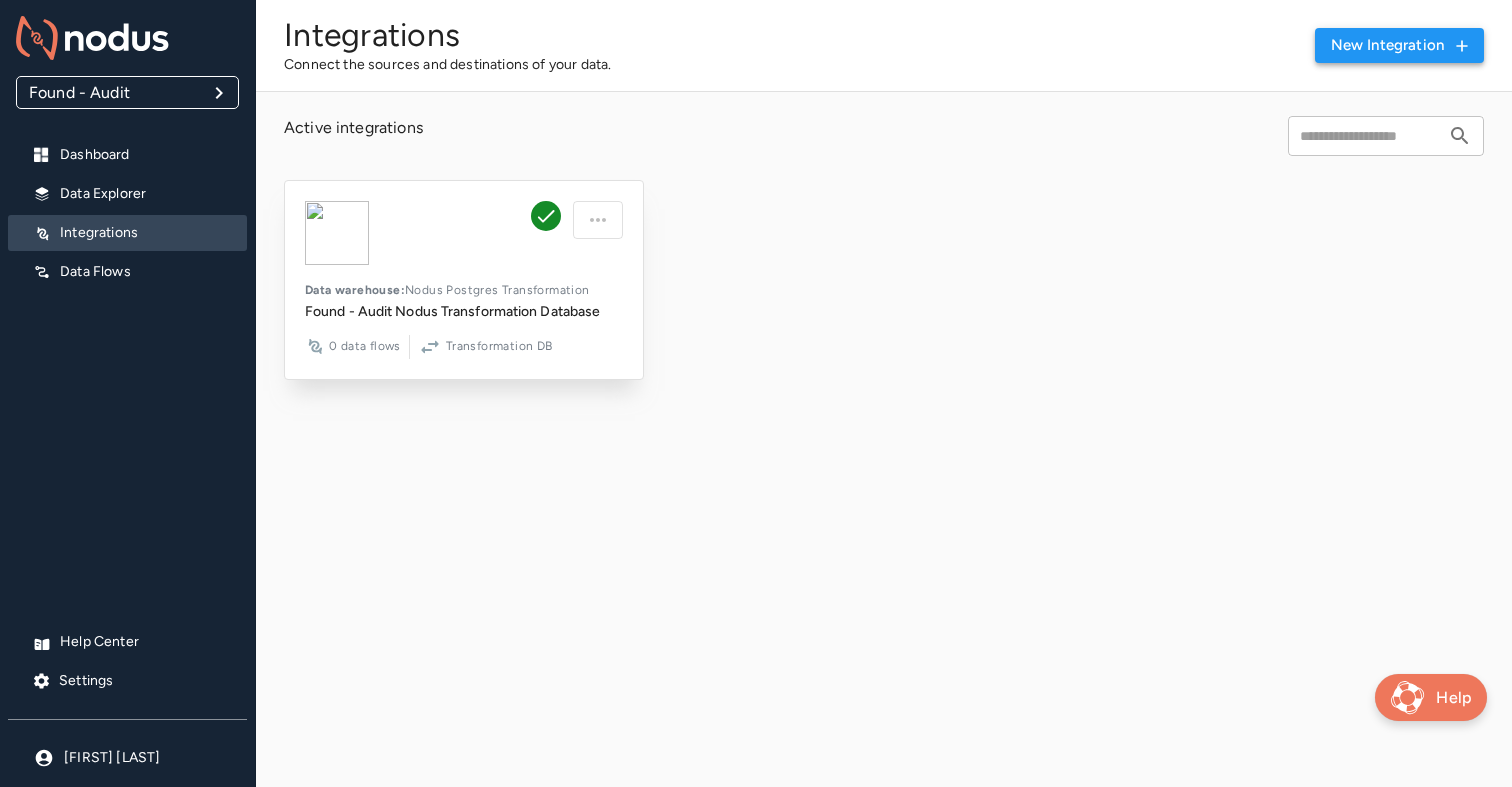 click on "New integration" at bounding box center (1399, 45) 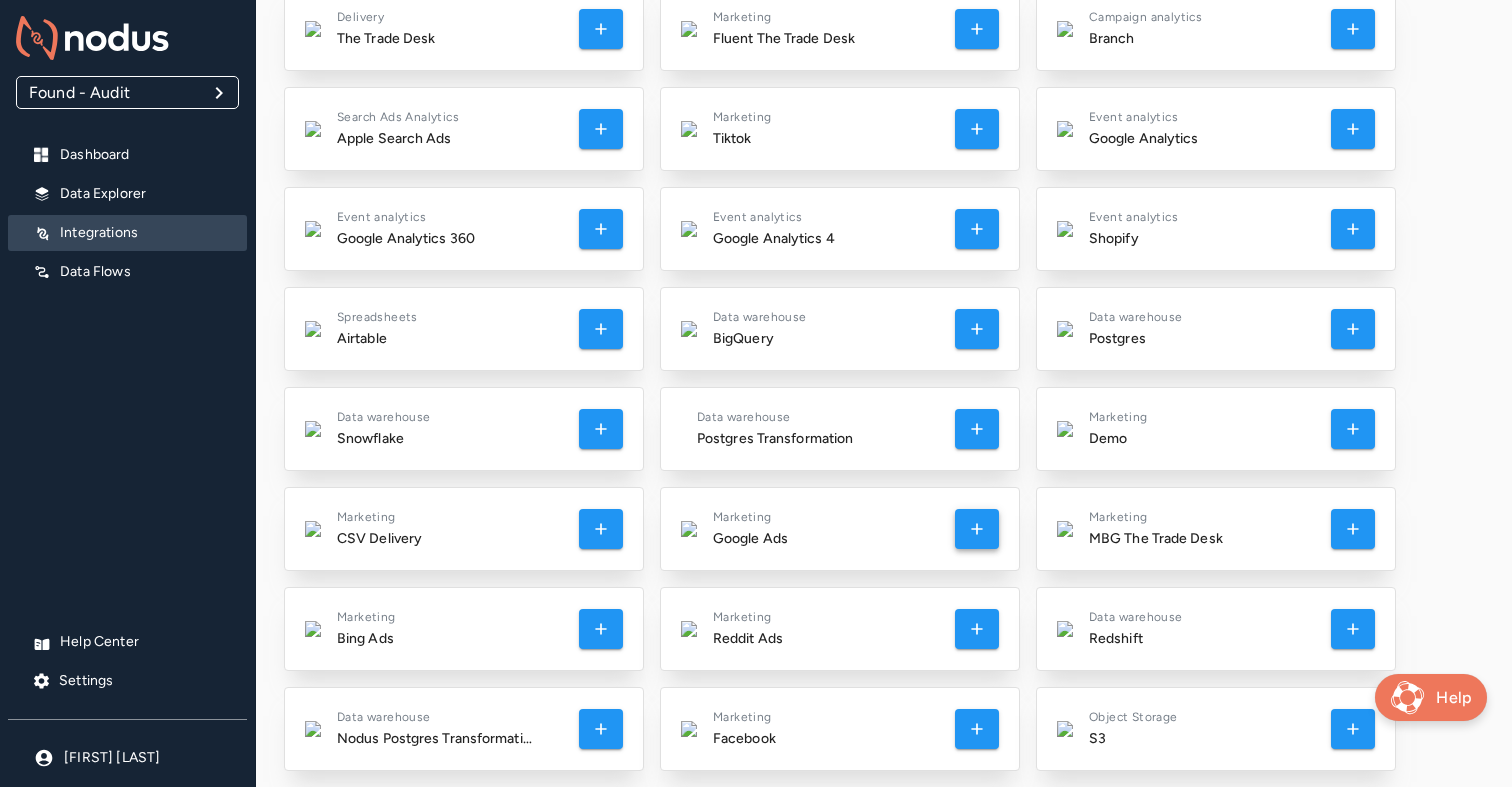 click at bounding box center (601, 29) 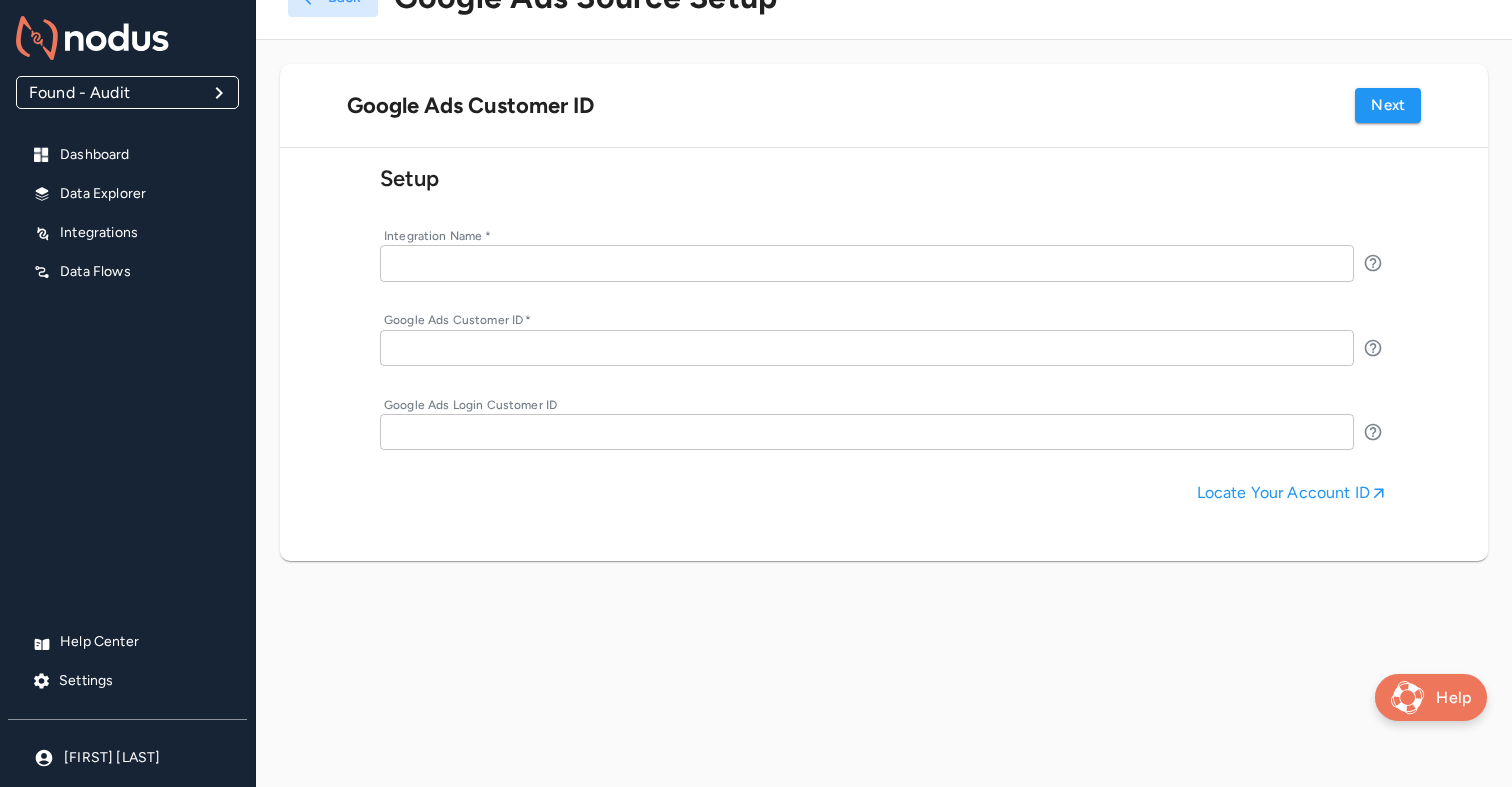 scroll, scrollTop: 44, scrollLeft: 0, axis: vertical 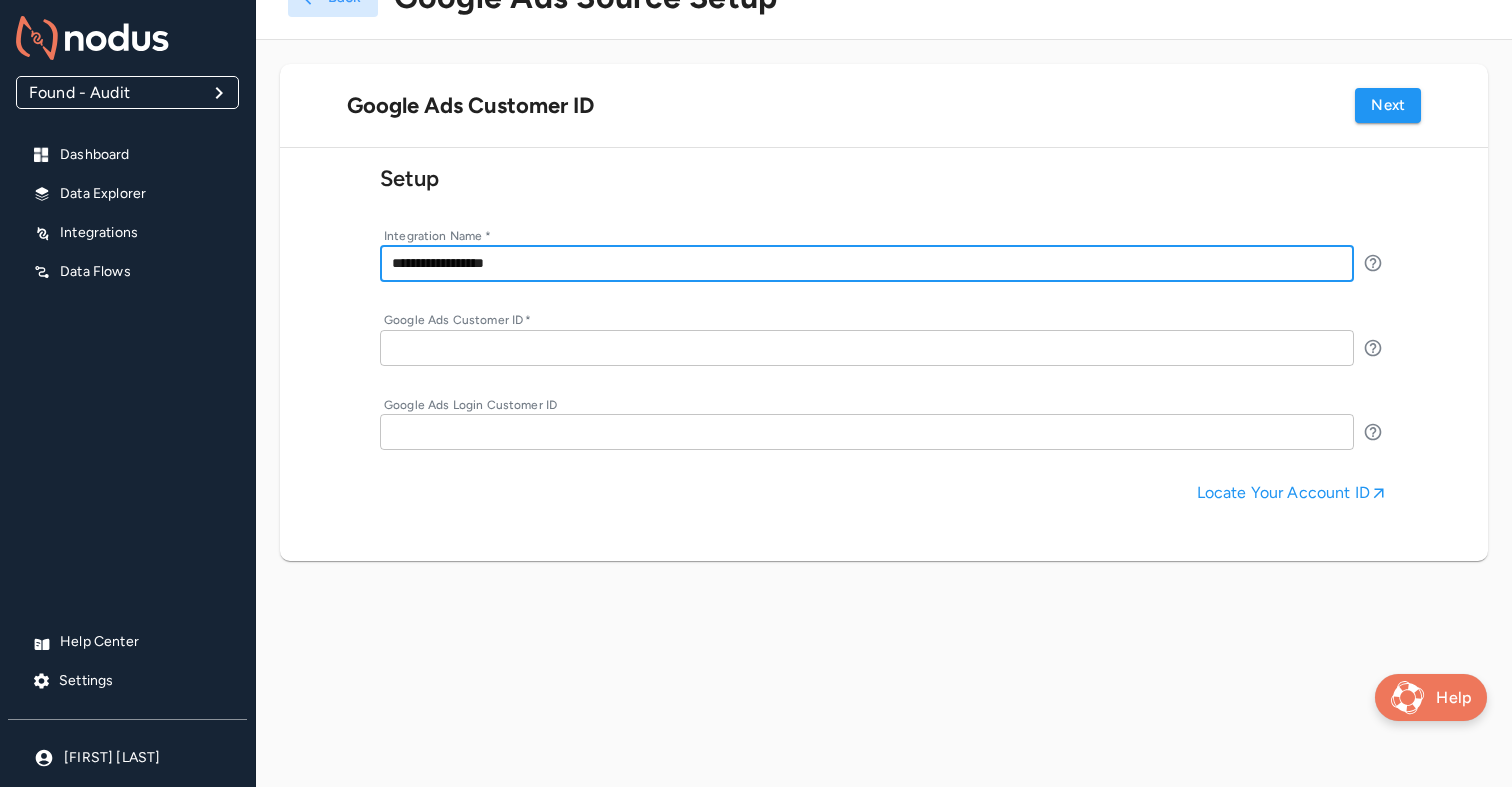 type on "**********" 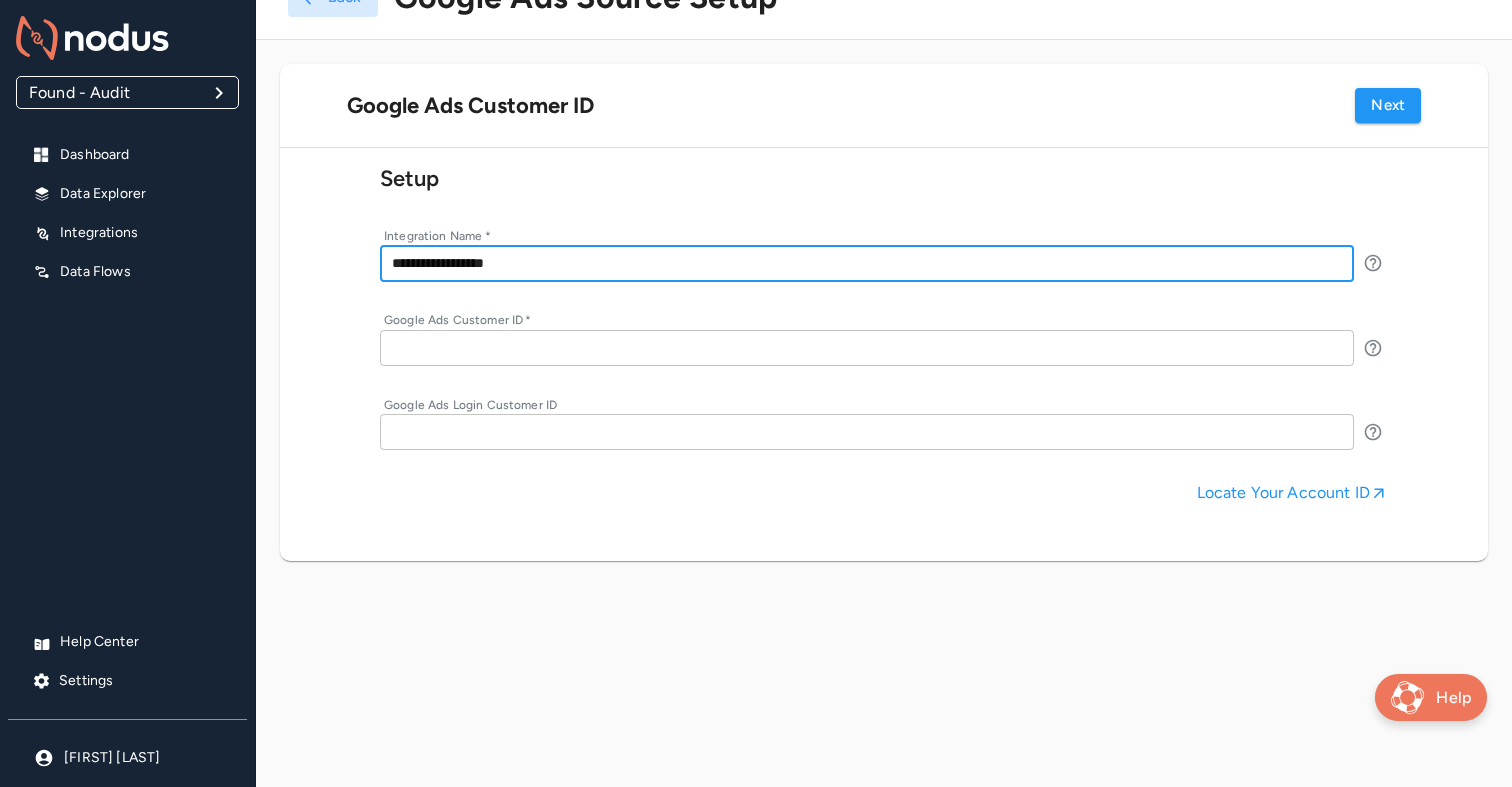 click at bounding box center (867, 348) 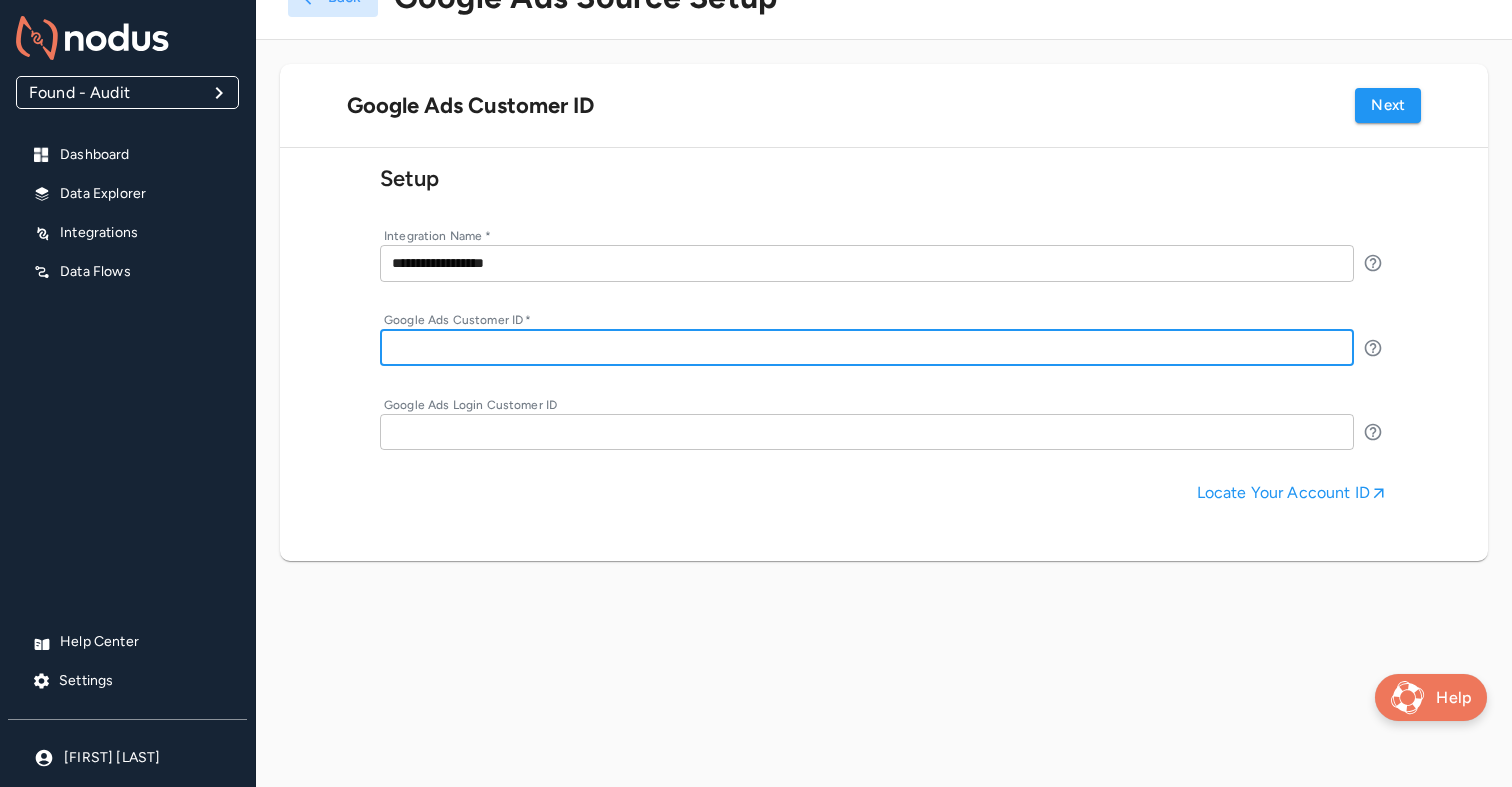 paste on "**********" 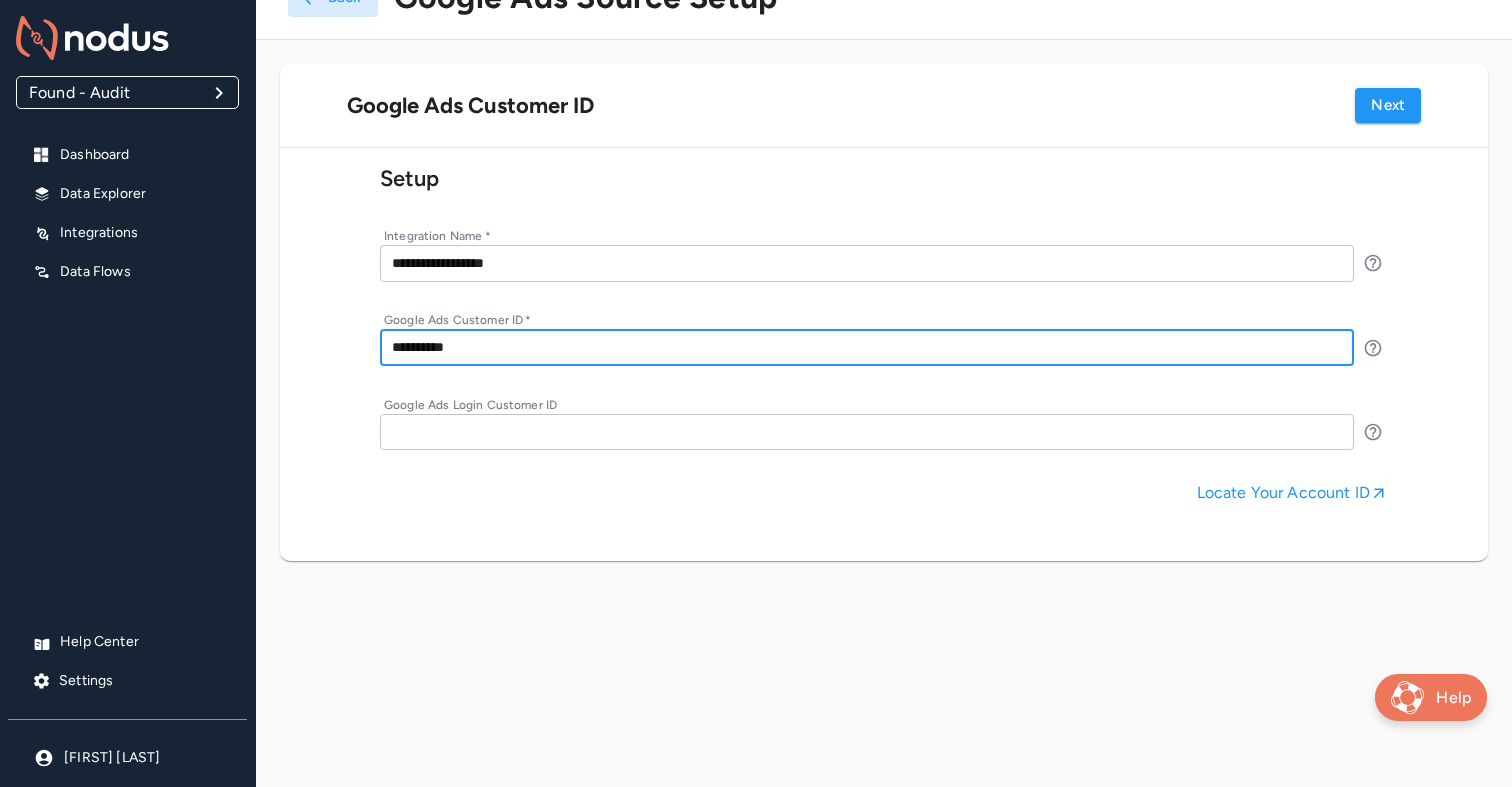 type on "**********" 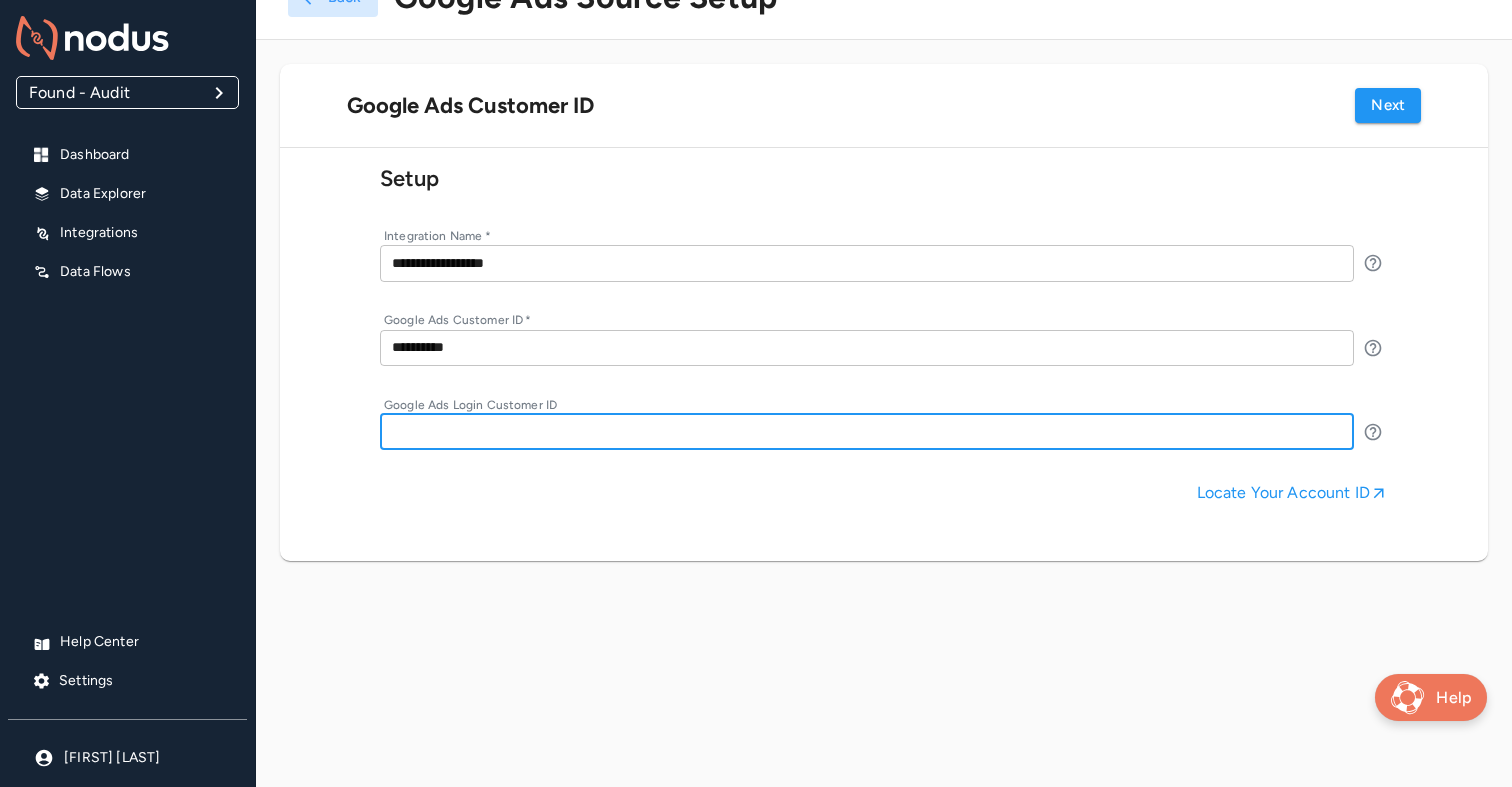 paste on "**********" 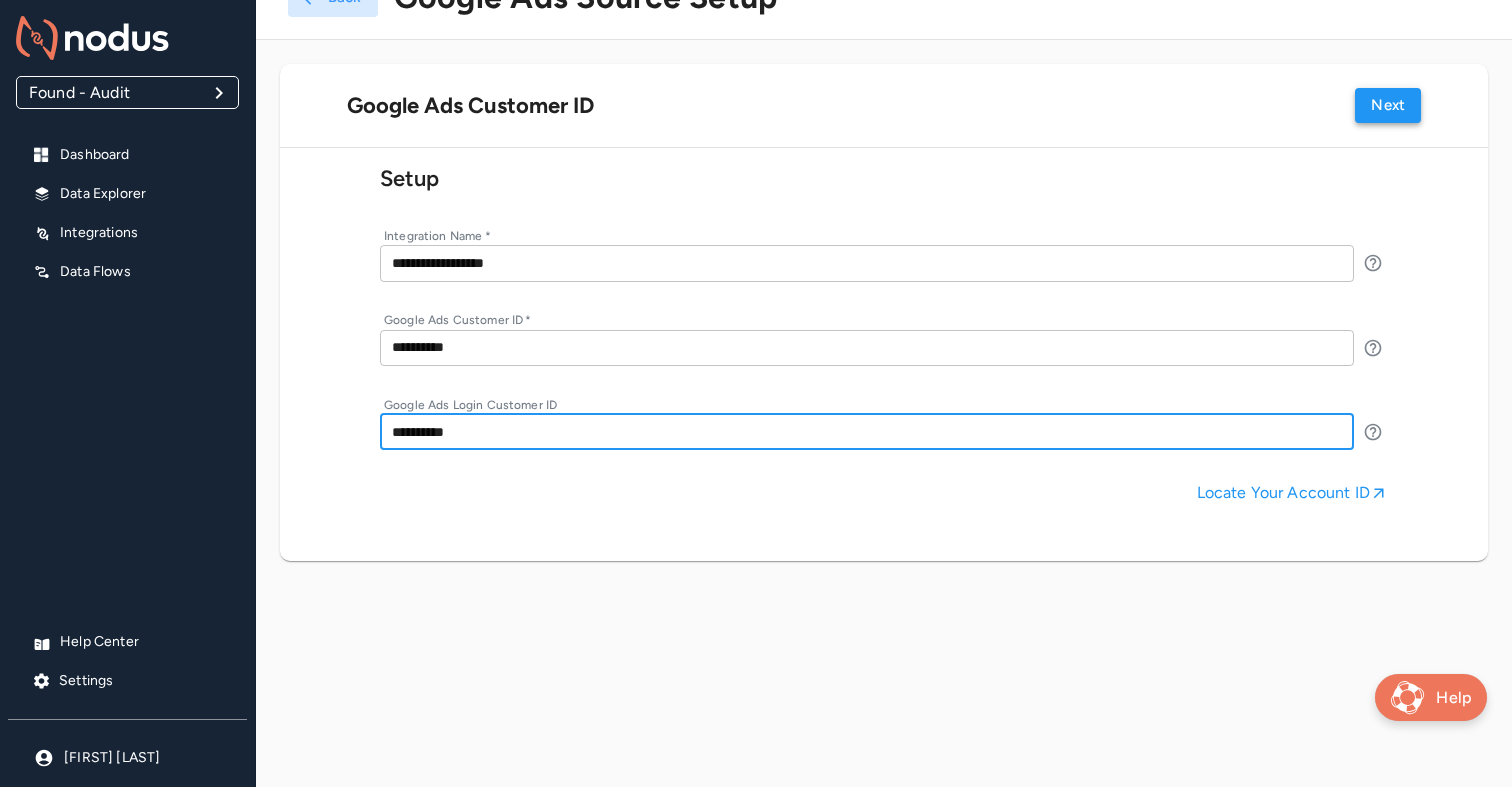 type on "**********" 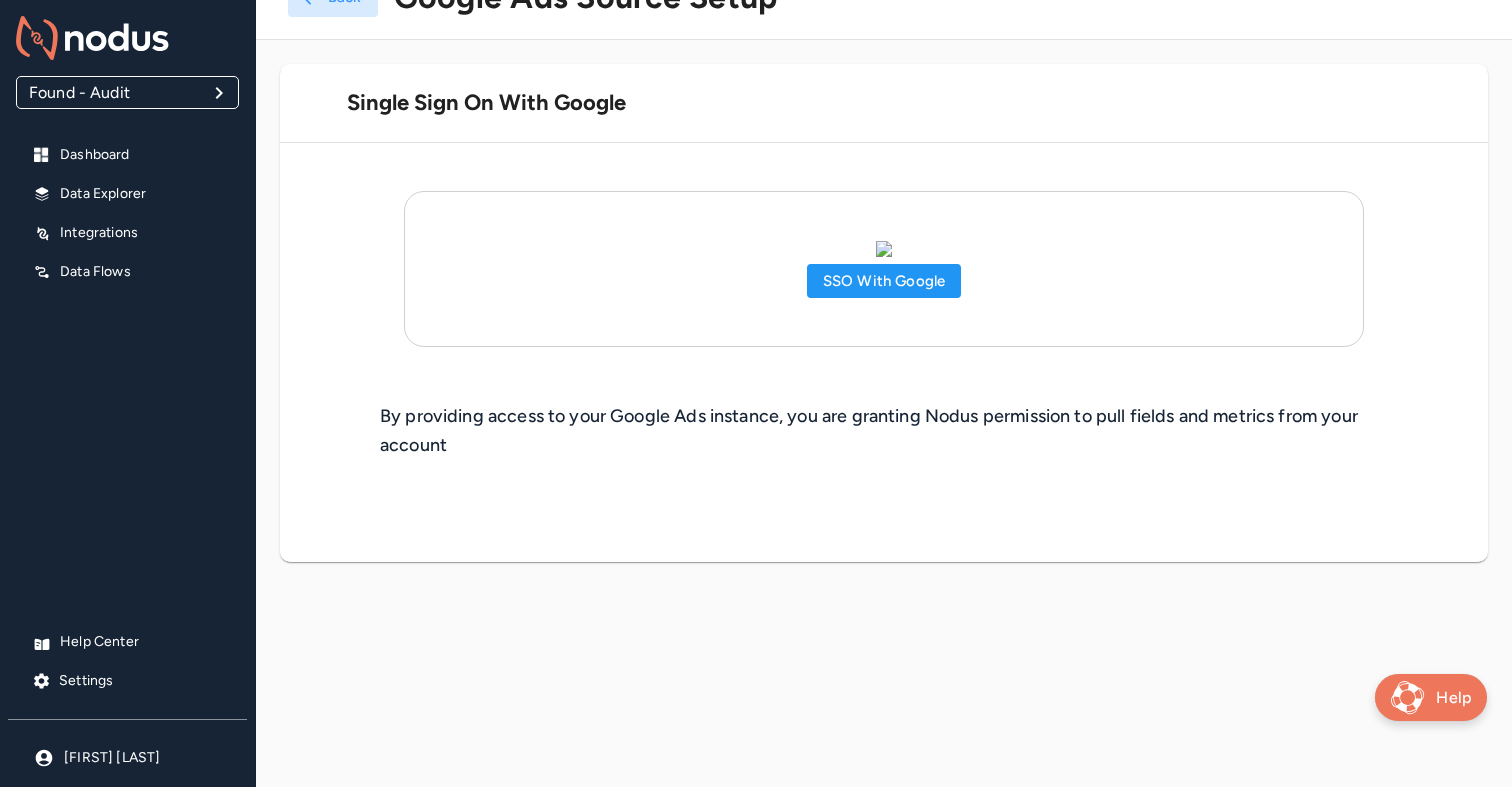 click on "SSO with Google" at bounding box center (884, 281) 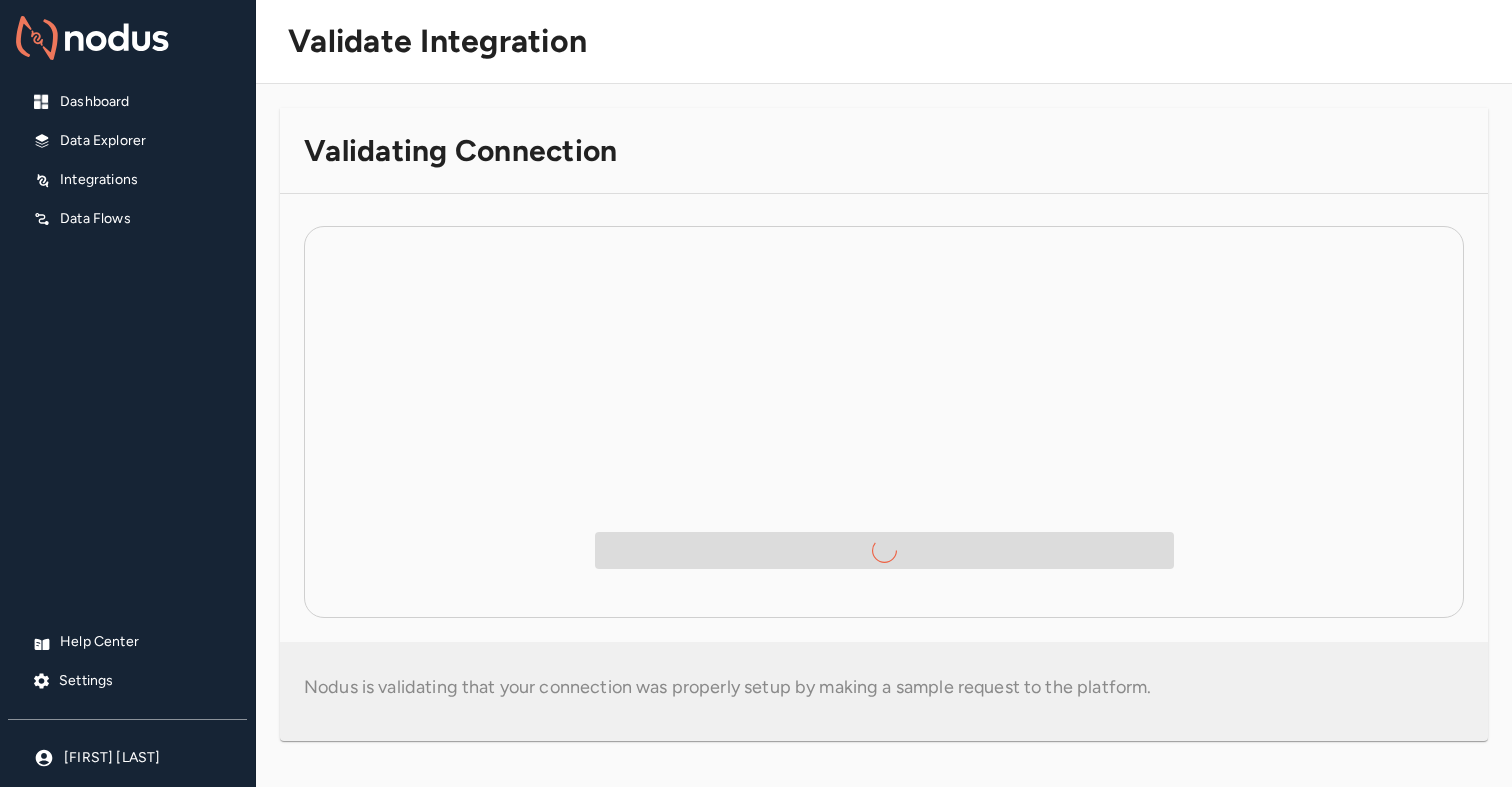 scroll, scrollTop: 0, scrollLeft: 0, axis: both 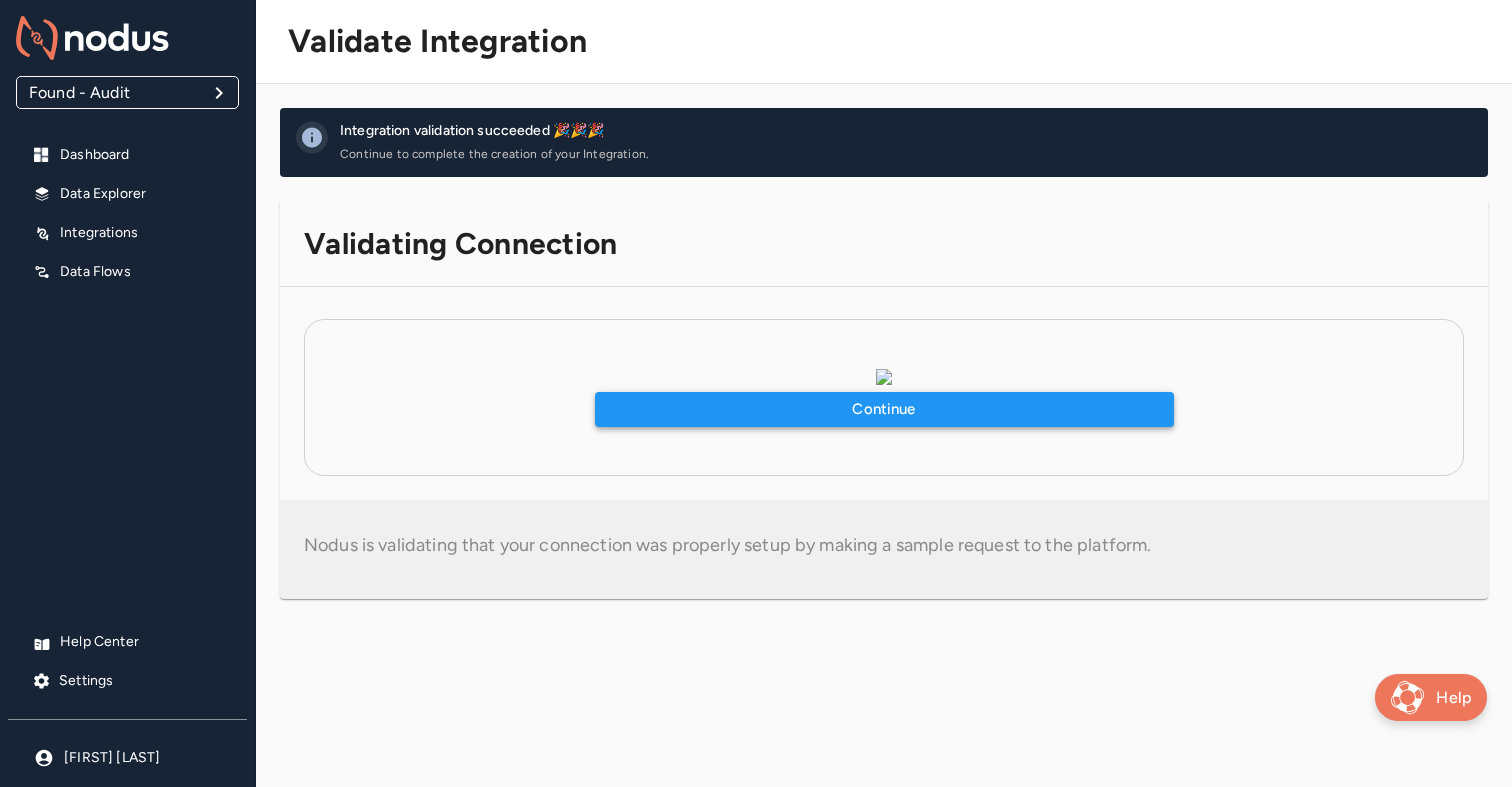 click on "Continue" at bounding box center [884, 409] 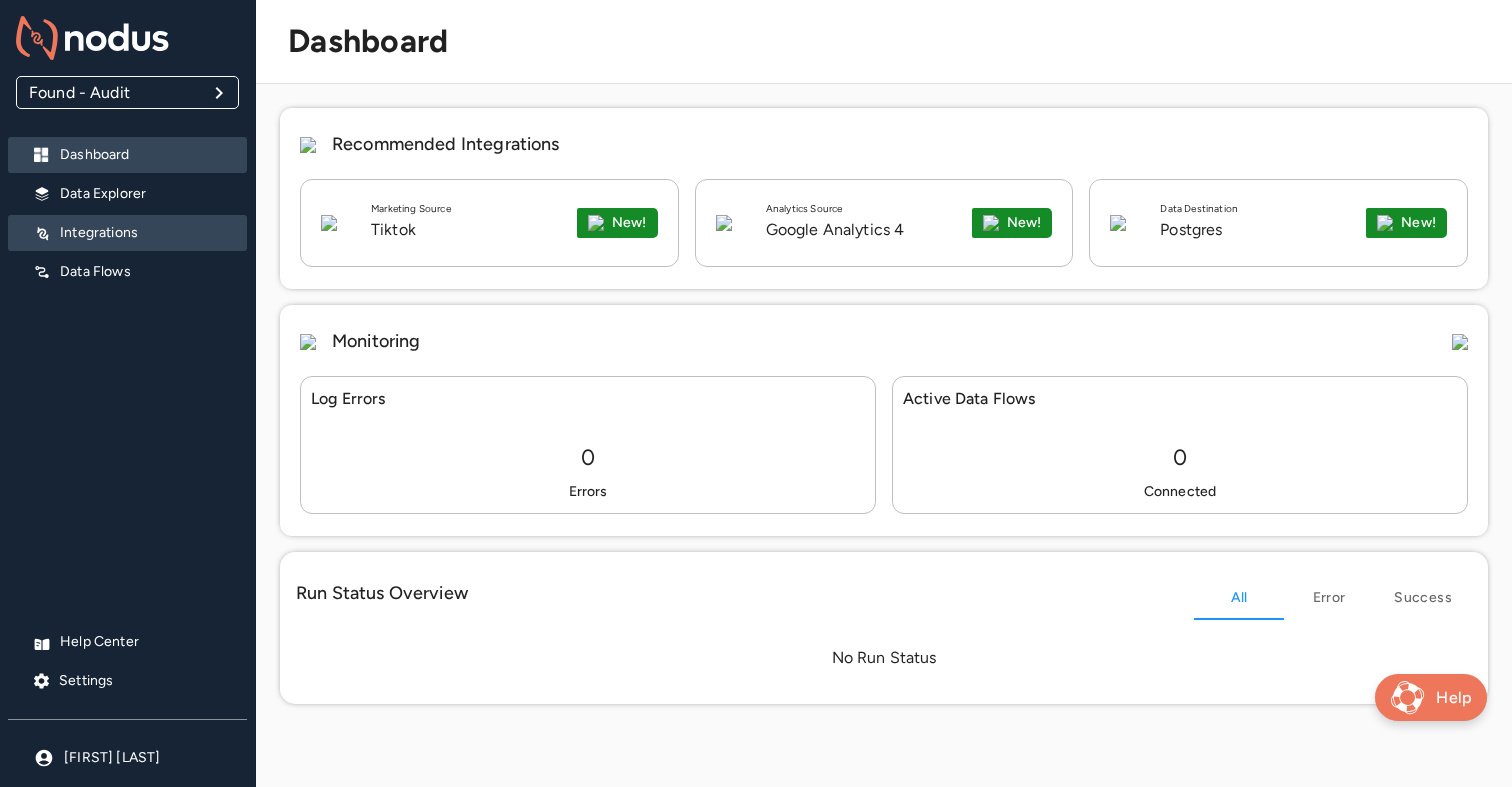 click on "Integrations" at bounding box center [145, 194] 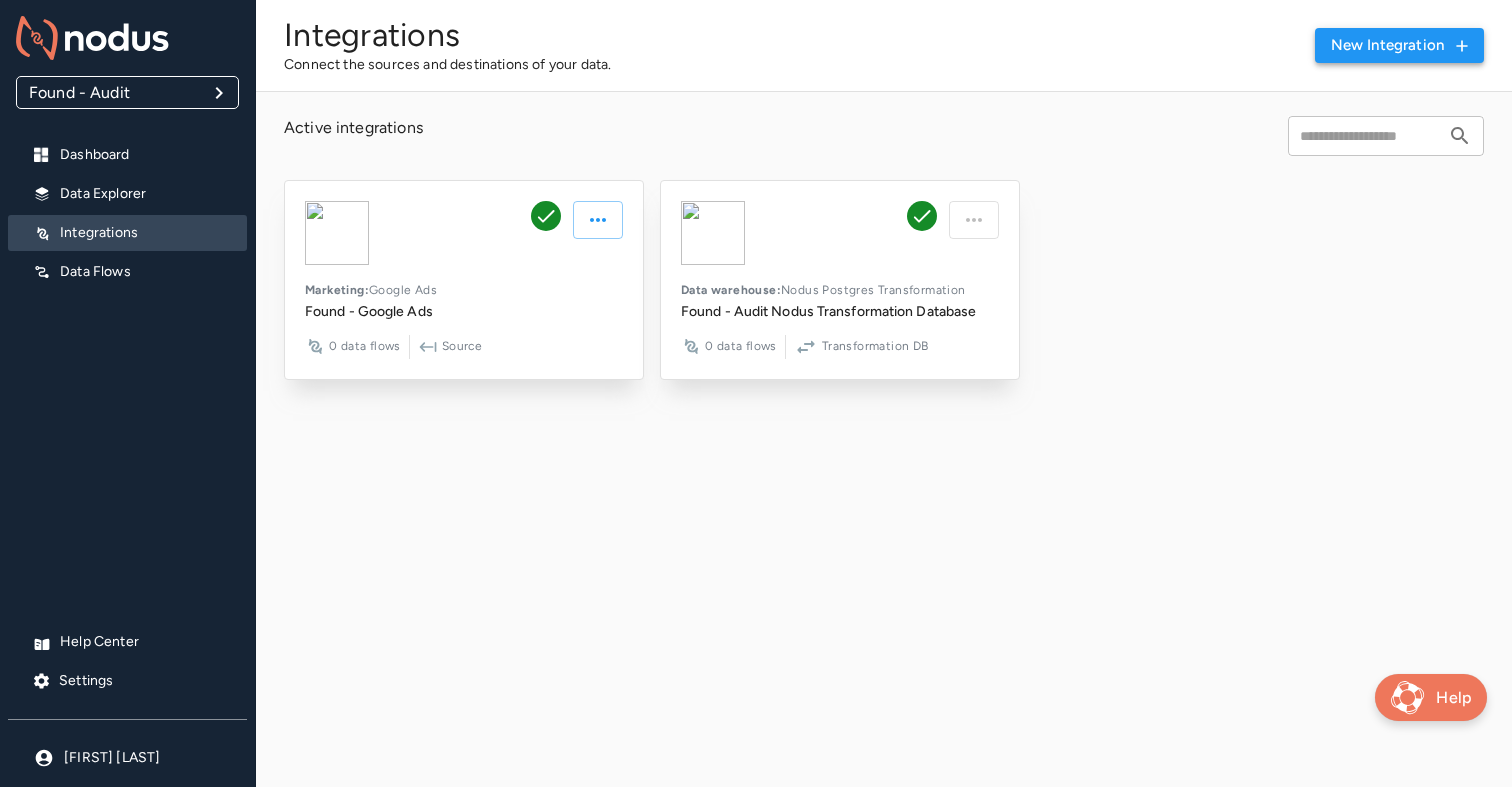 click on "New integration" at bounding box center (1399, 45) 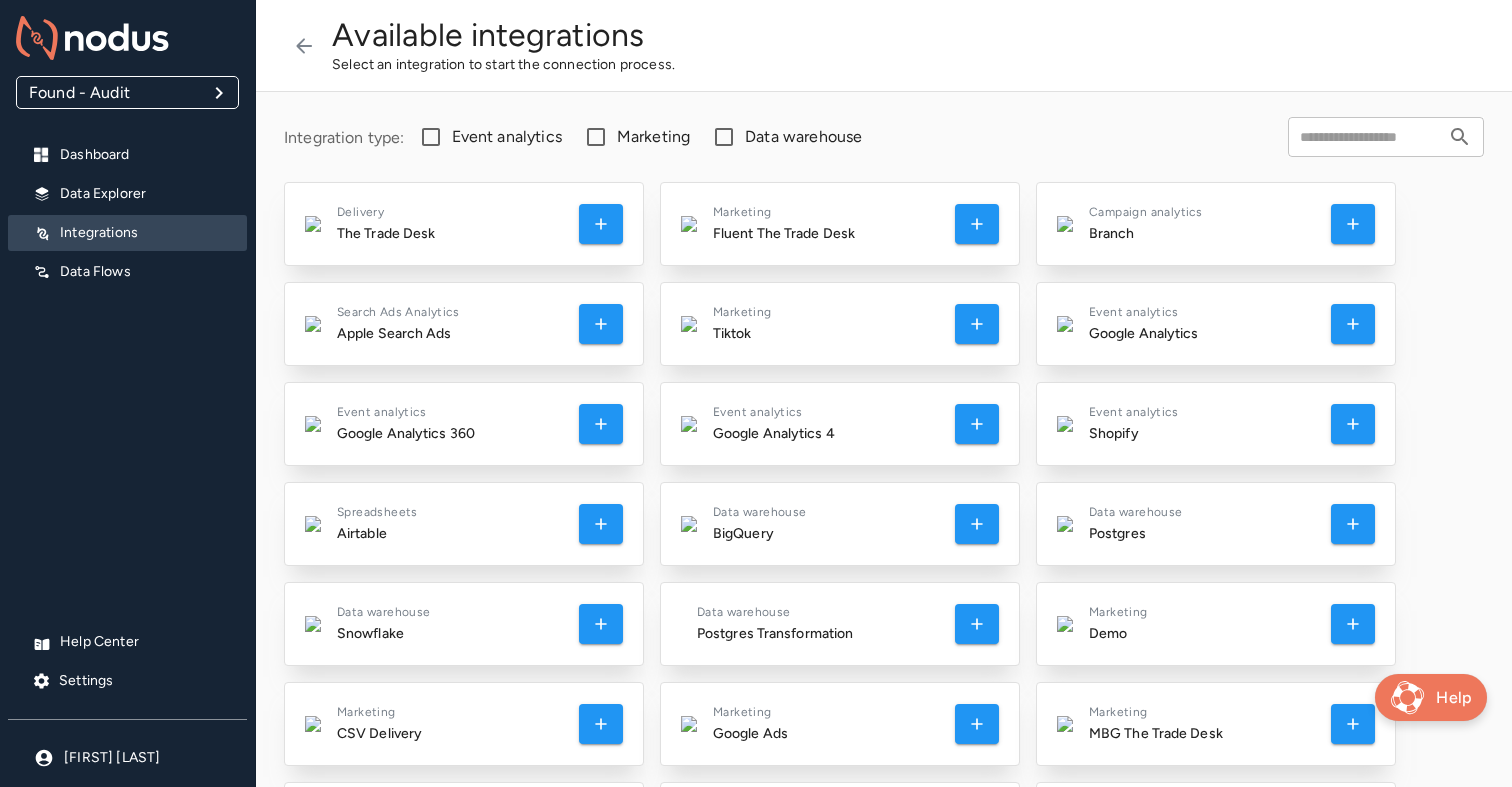 scroll, scrollTop: 243, scrollLeft: 0, axis: vertical 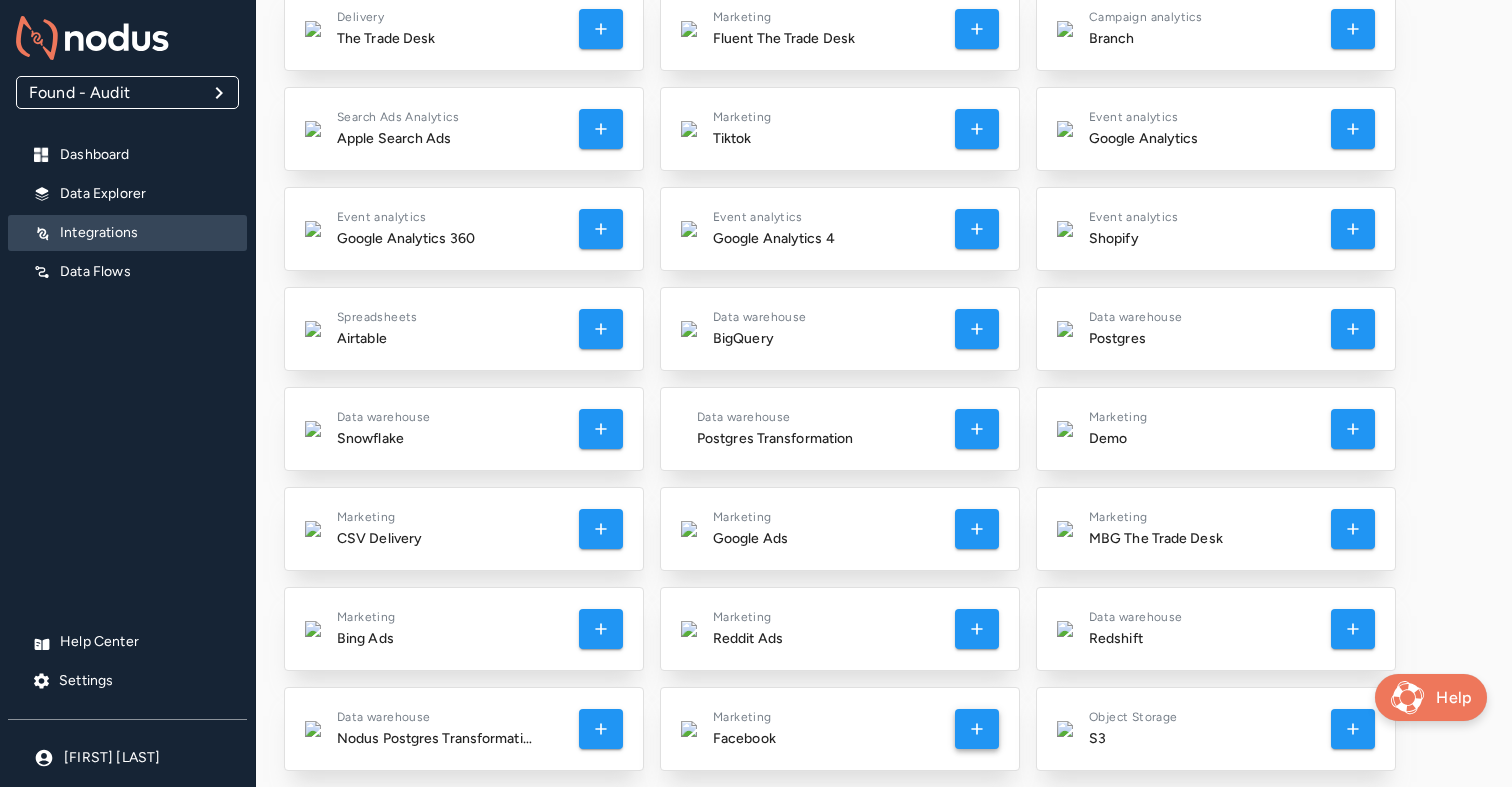 click at bounding box center (601, 29) 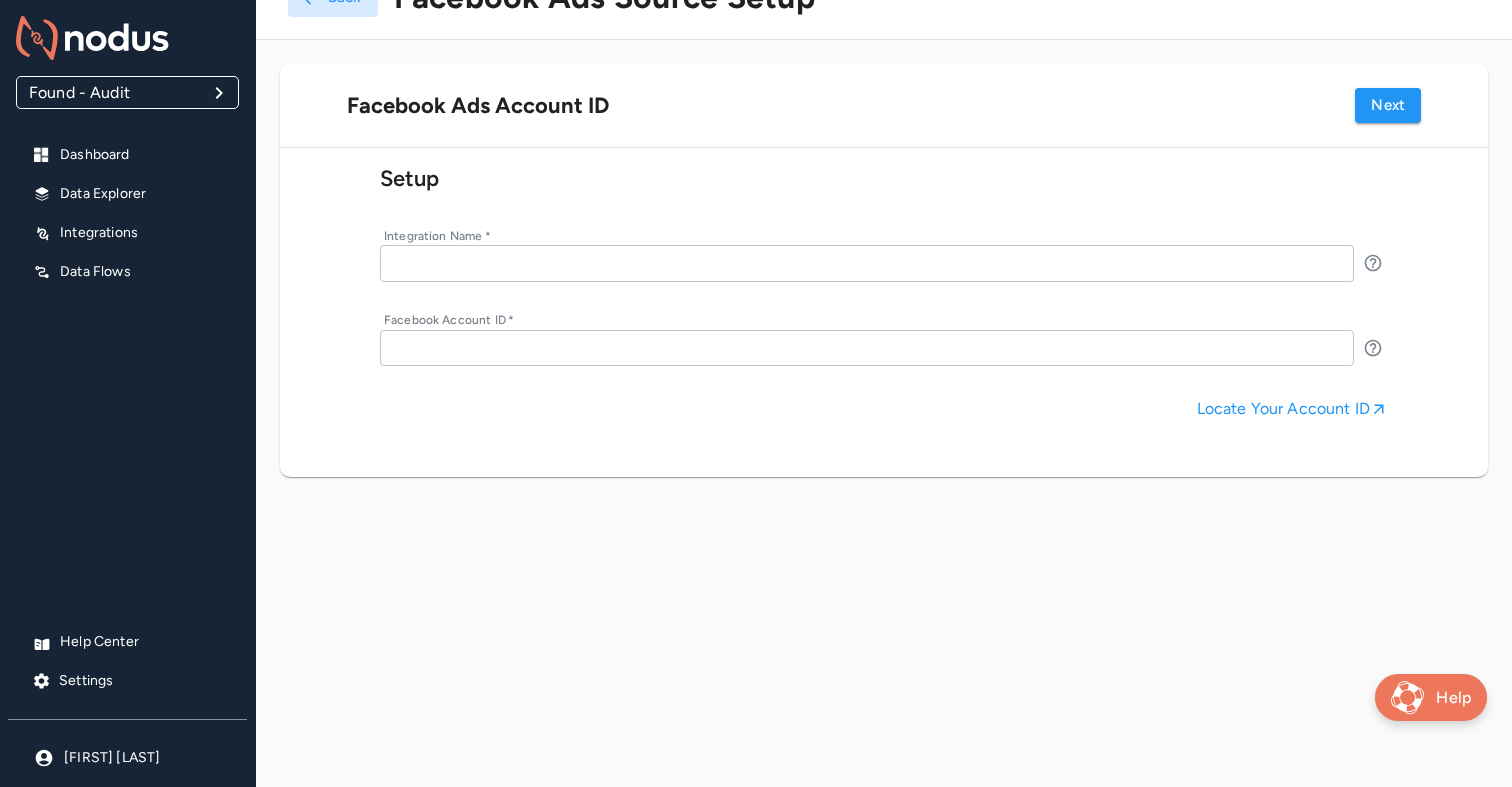 scroll, scrollTop: 44, scrollLeft: 0, axis: vertical 